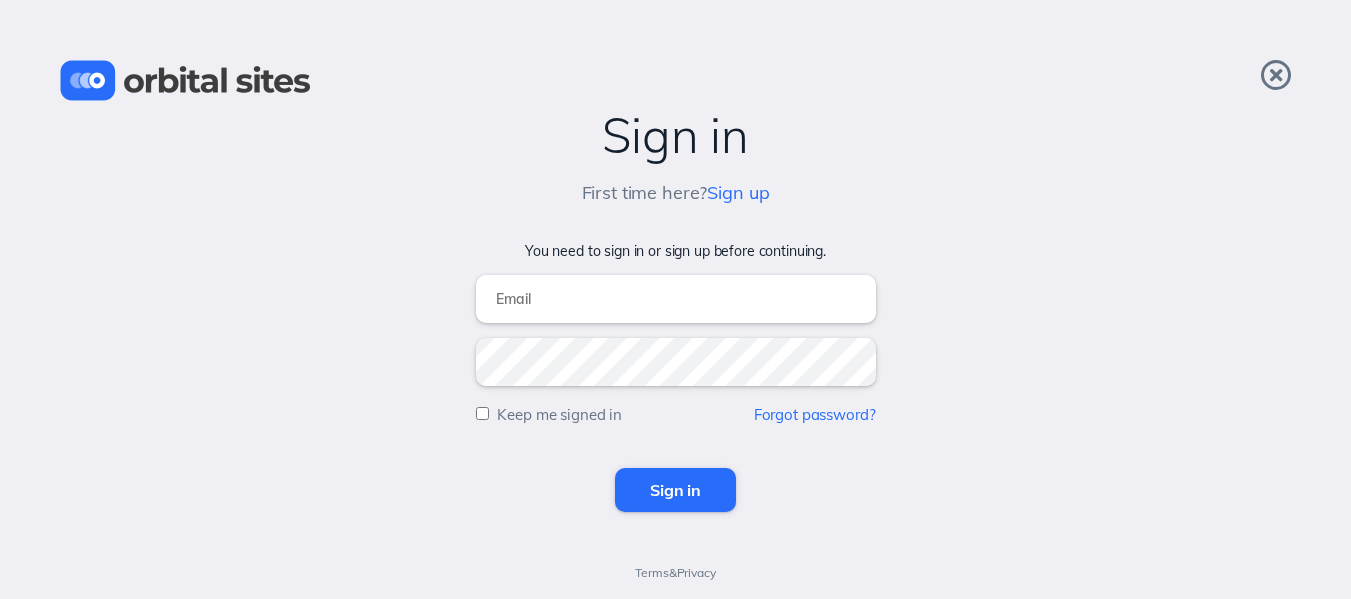 scroll, scrollTop: 0, scrollLeft: 0, axis: both 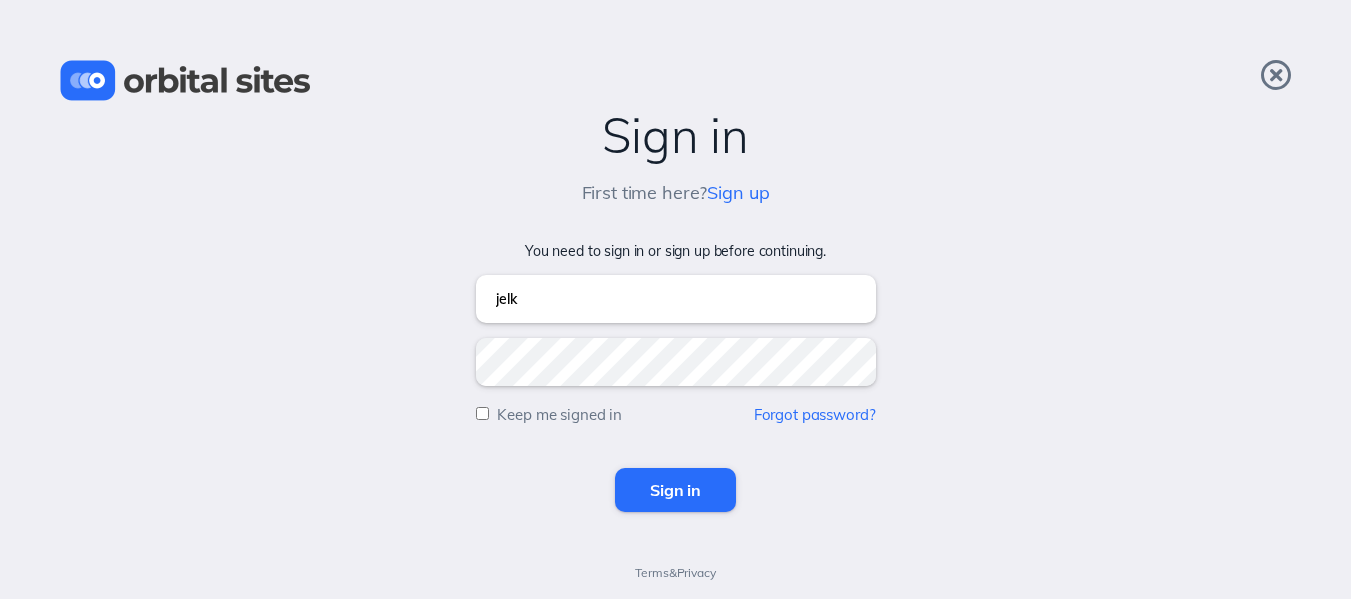 type on "jelkins23@hotmail.com" 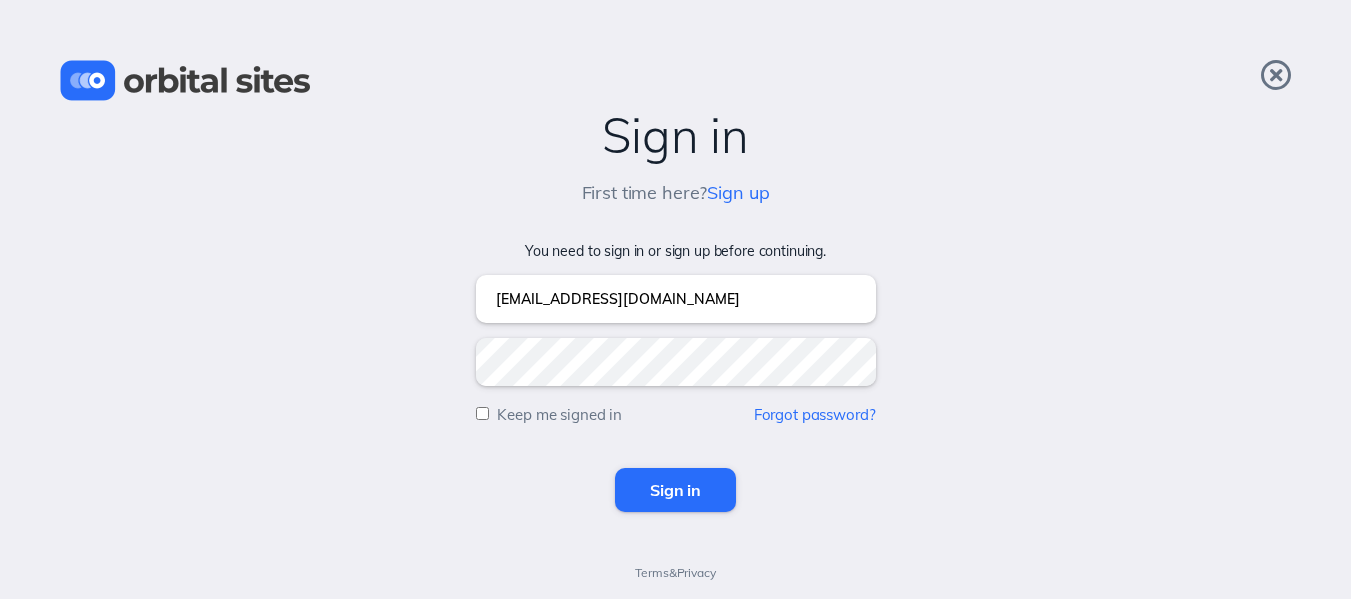 click on "Keep me signed in" at bounding box center (482, 413) 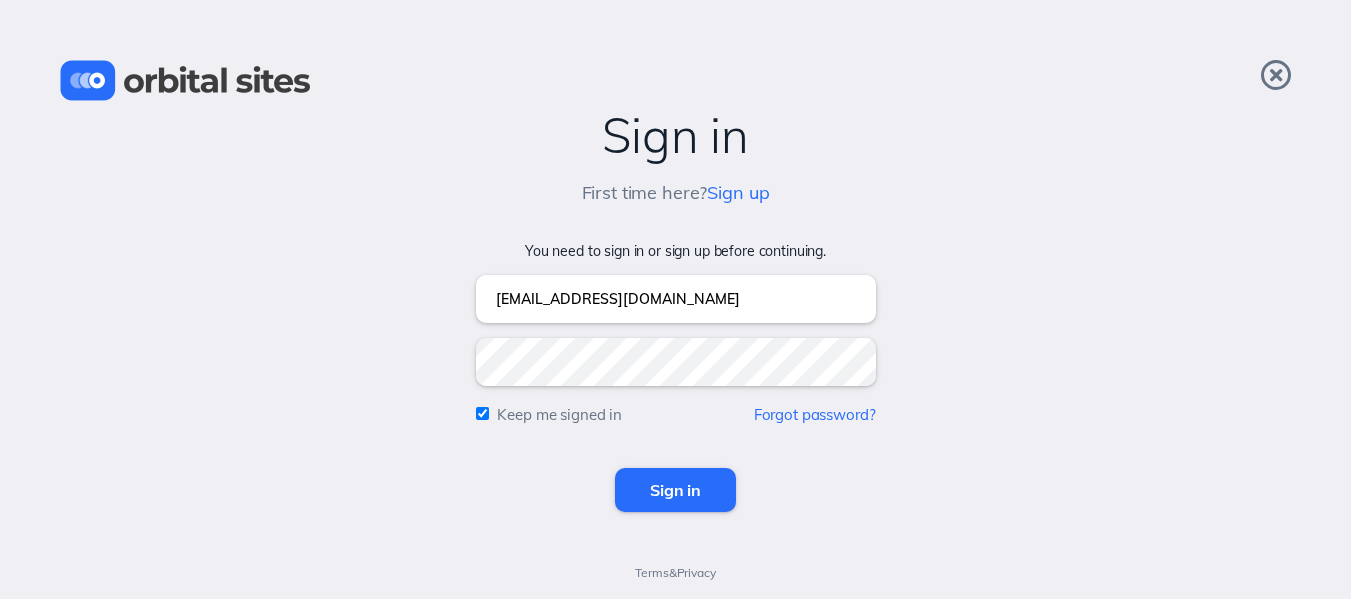 click on "Sign in" at bounding box center [675, 490] 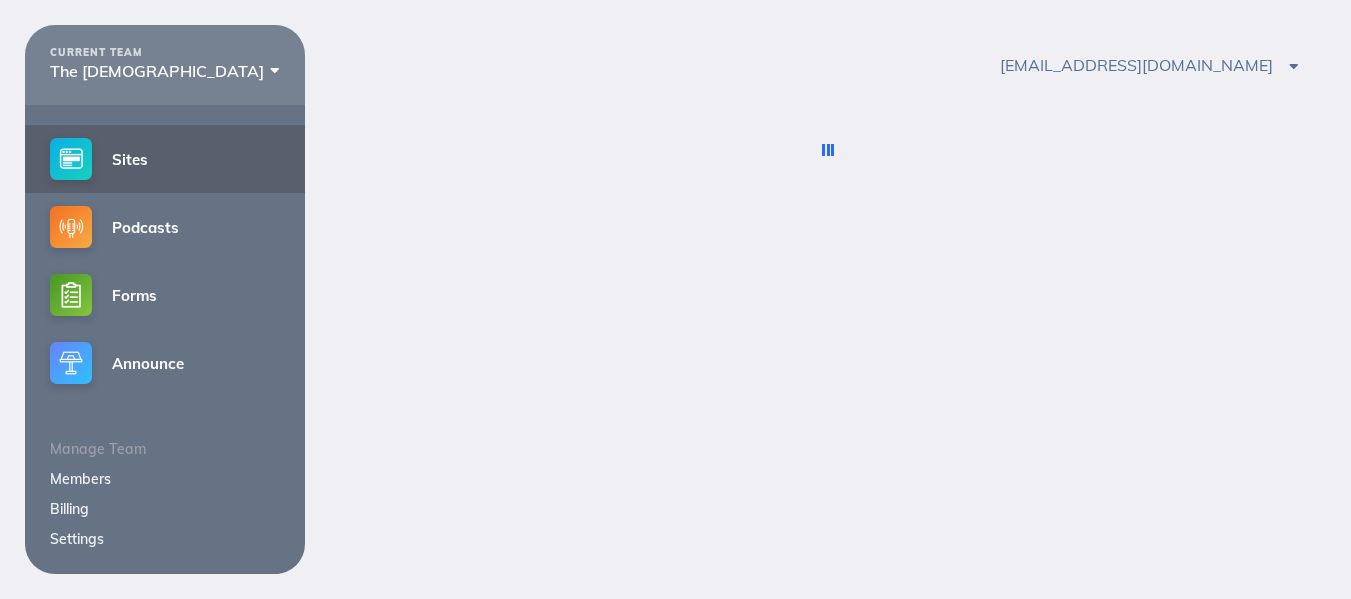 scroll, scrollTop: 0, scrollLeft: 0, axis: both 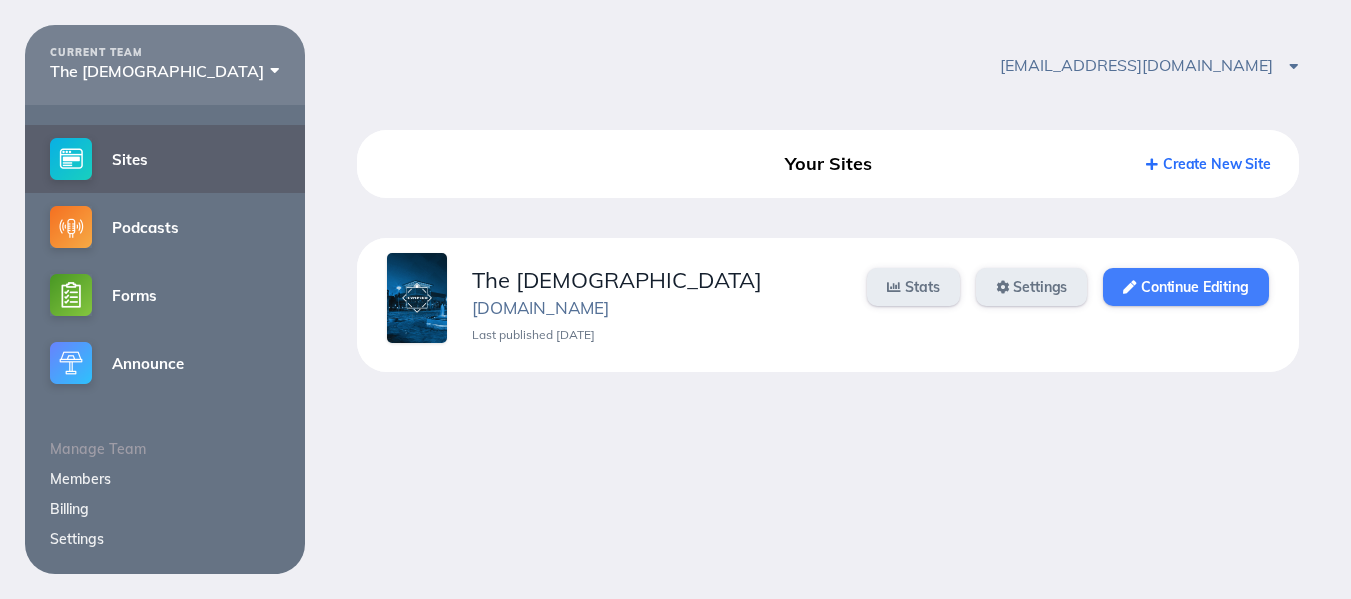 click on "Continue Editing" at bounding box center (1185, 287) 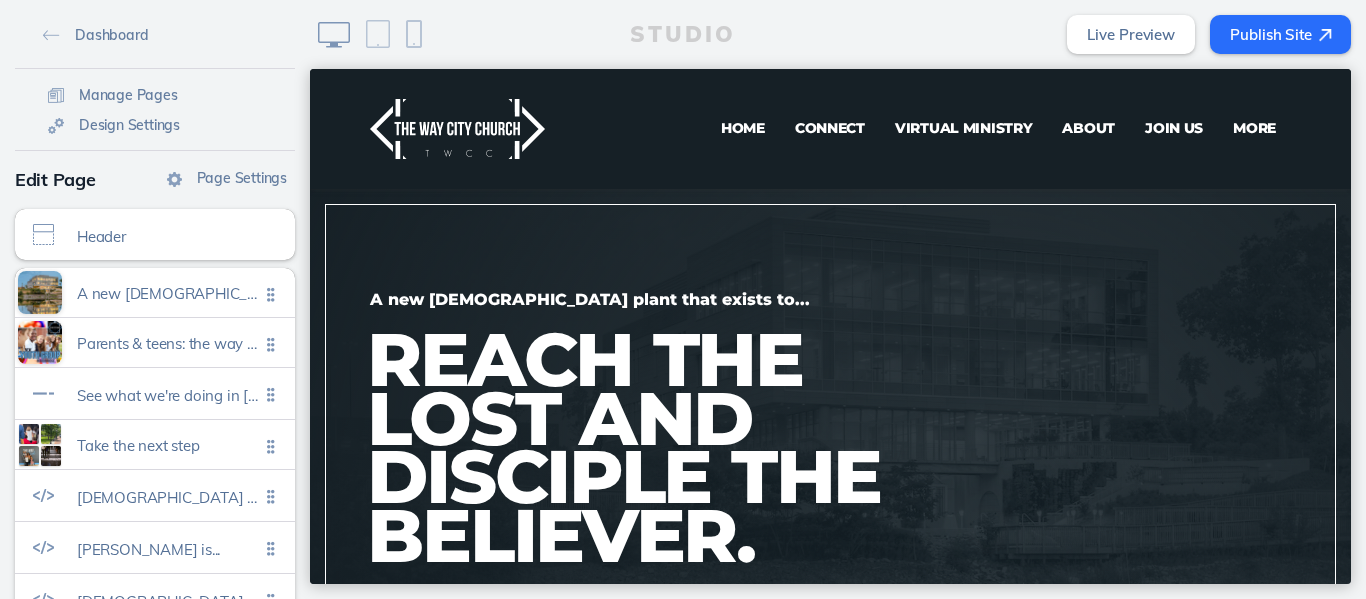 scroll, scrollTop: 0, scrollLeft: 0, axis: both 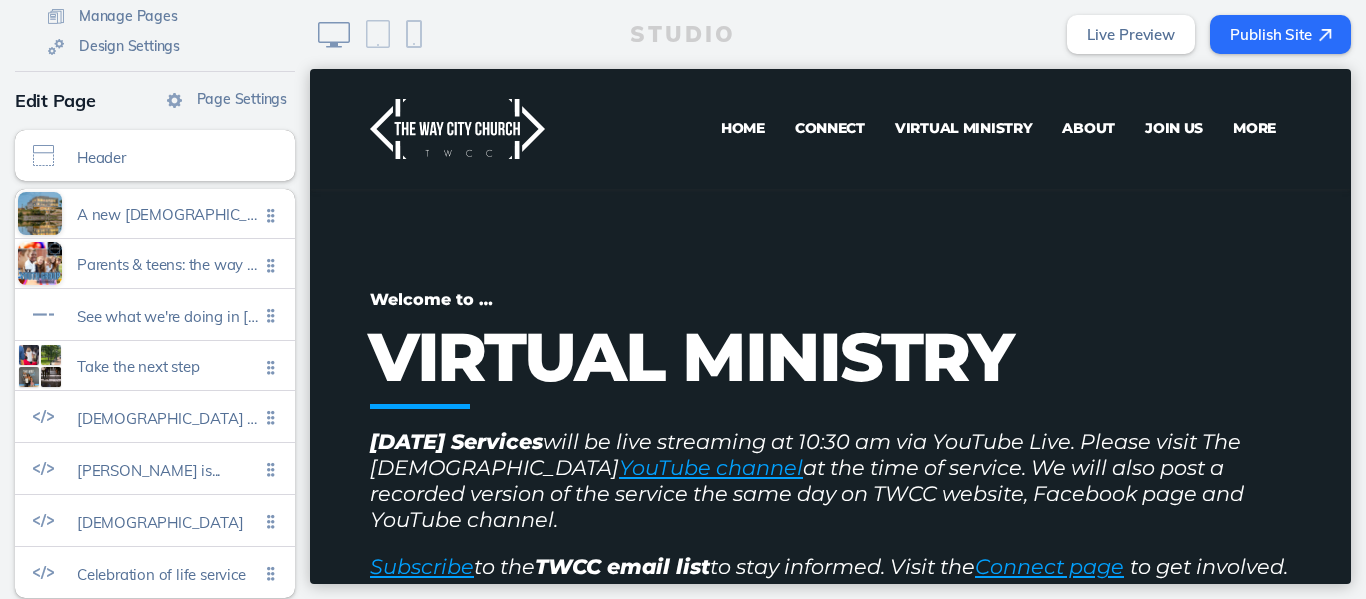 click on "Virtual Ministry" at bounding box center (964, 128) 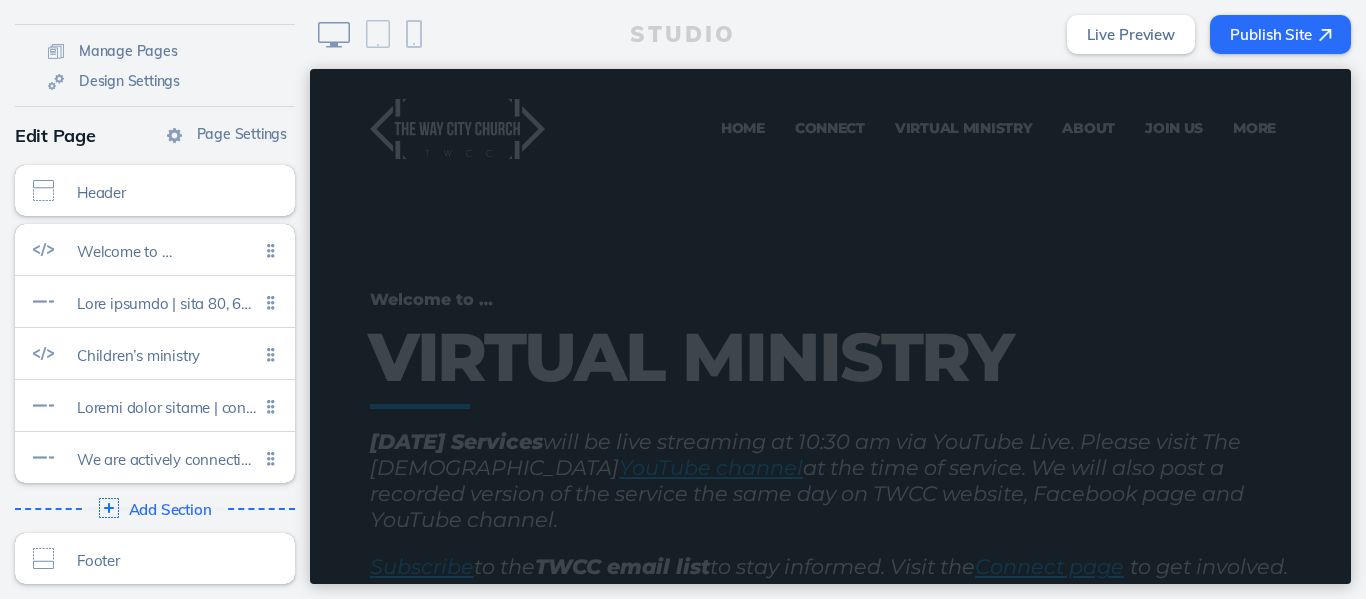 scroll, scrollTop: 44, scrollLeft: 0, axis: vertical 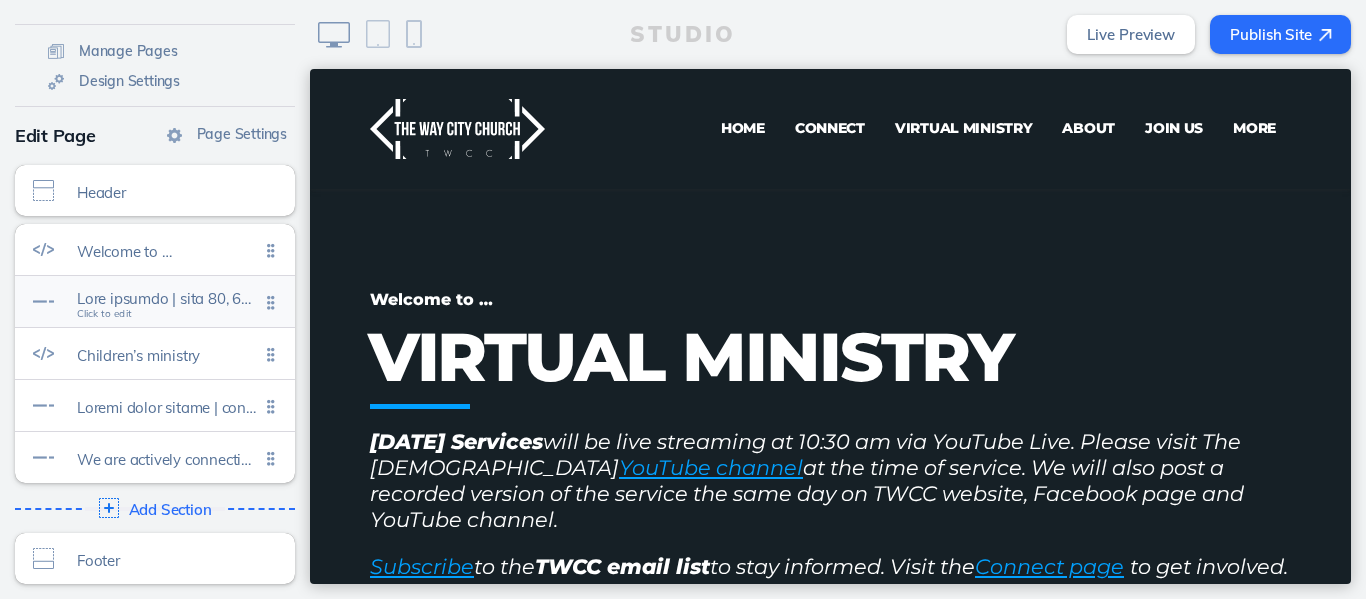 click 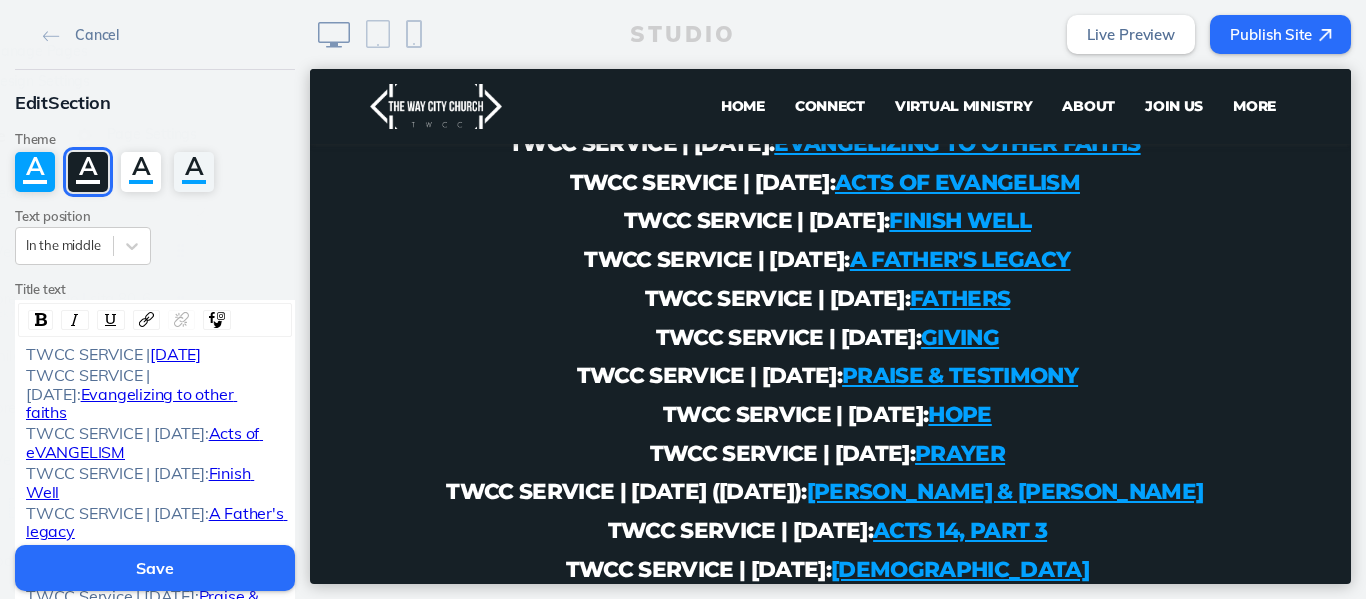 scroll, scrollTop: 1296, scrollLeft: 0, axis: vertical 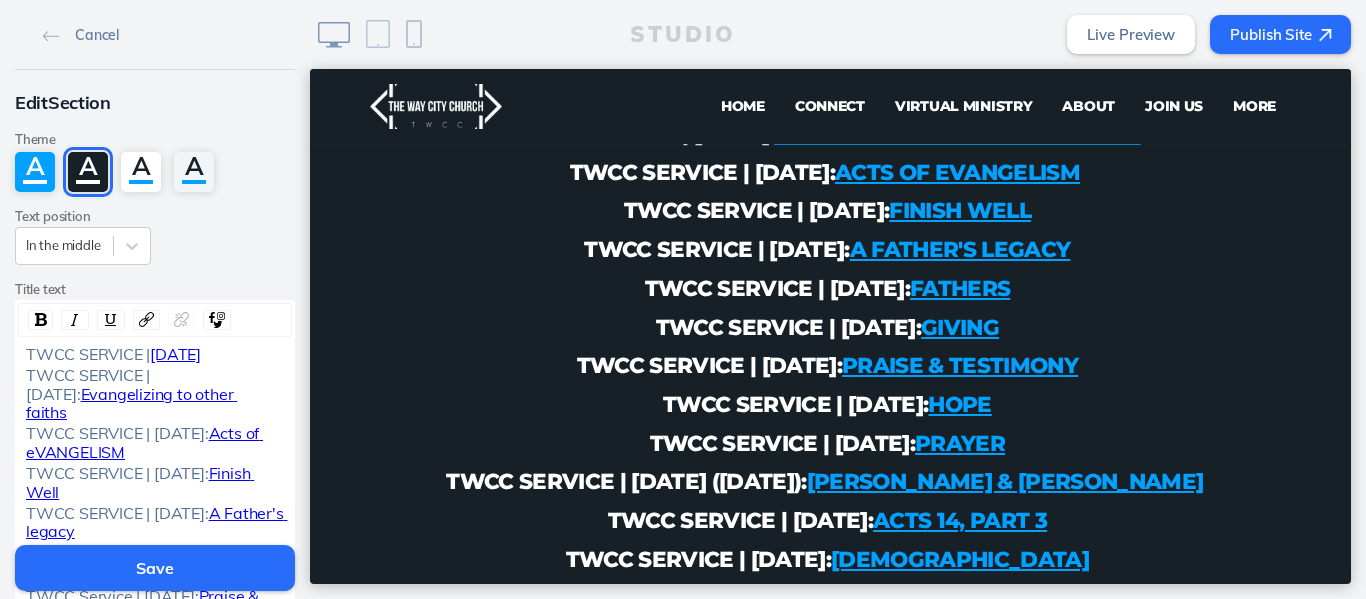 click on "TWCC SERVICE |" 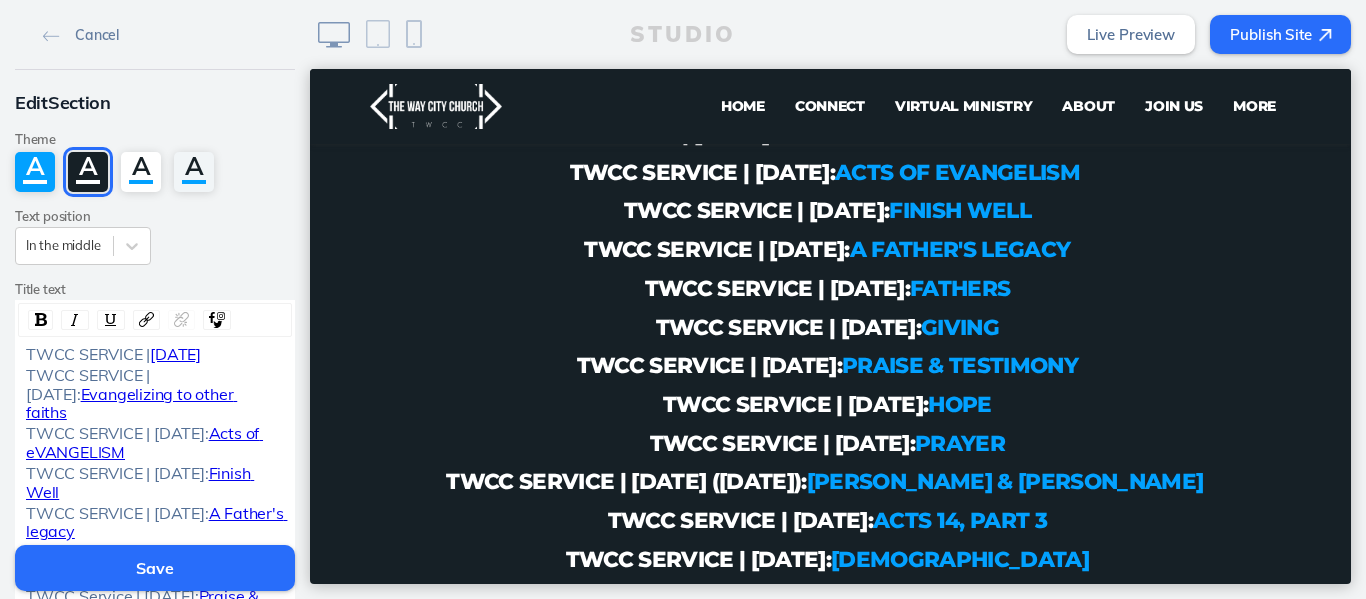 click on "TWCC SERVICE |  [DATE]" 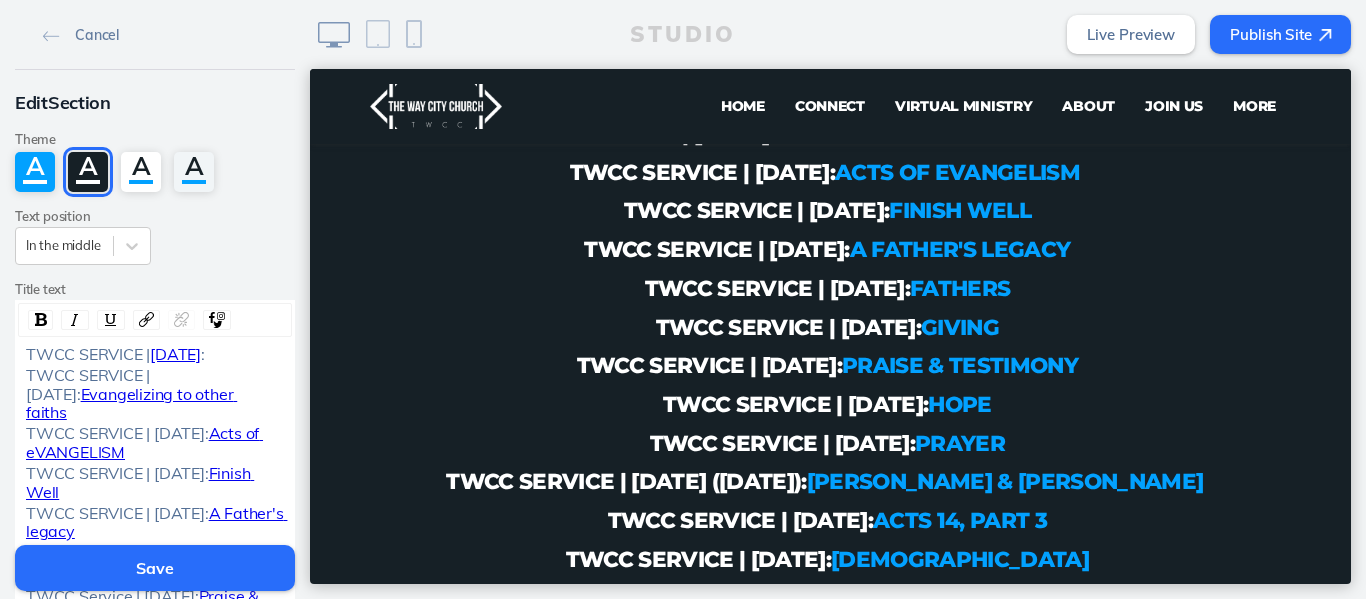 type 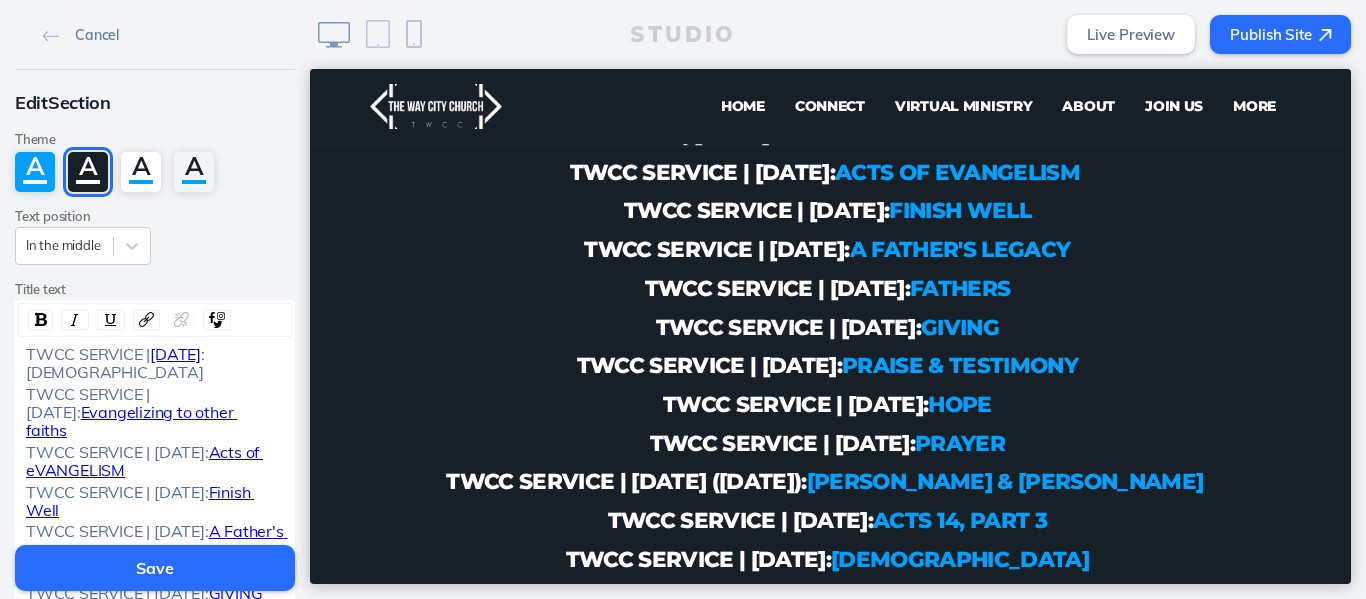 drag, startPoint x: 196, startPoint y: 376, endPoint x: 13, endPoint y: 367, distance: 183.22118 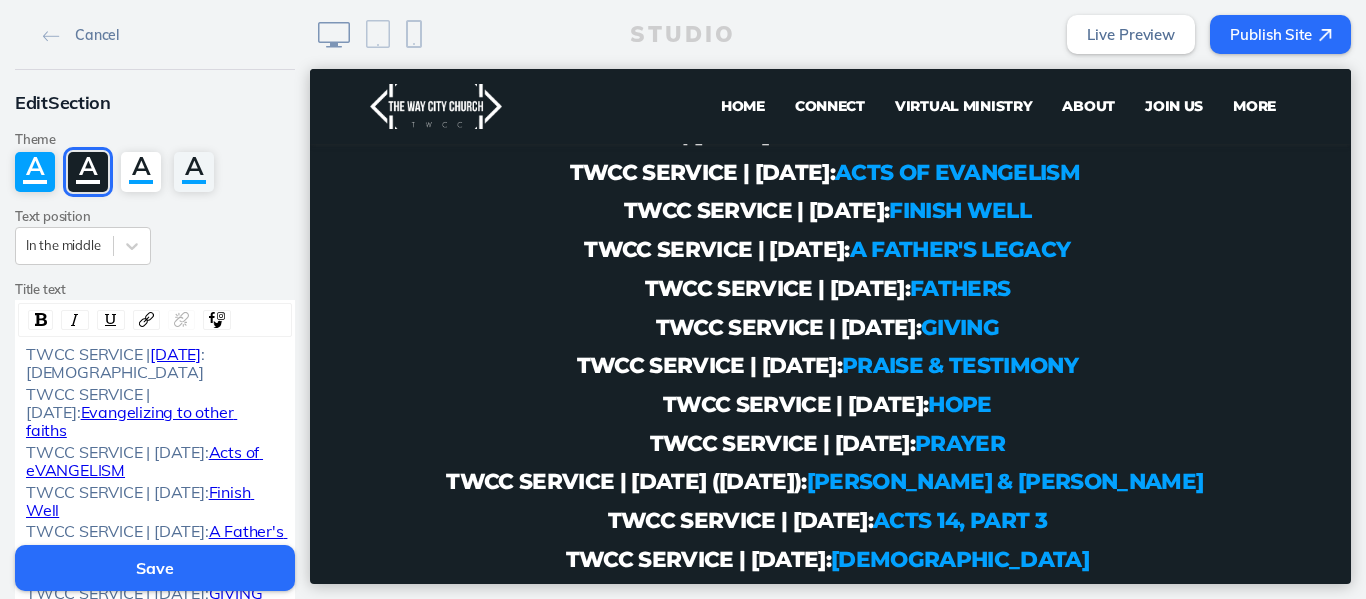 click on "TWCC SERVICE |  [DATE] : [DEMOGRAPHIC_DATA]" 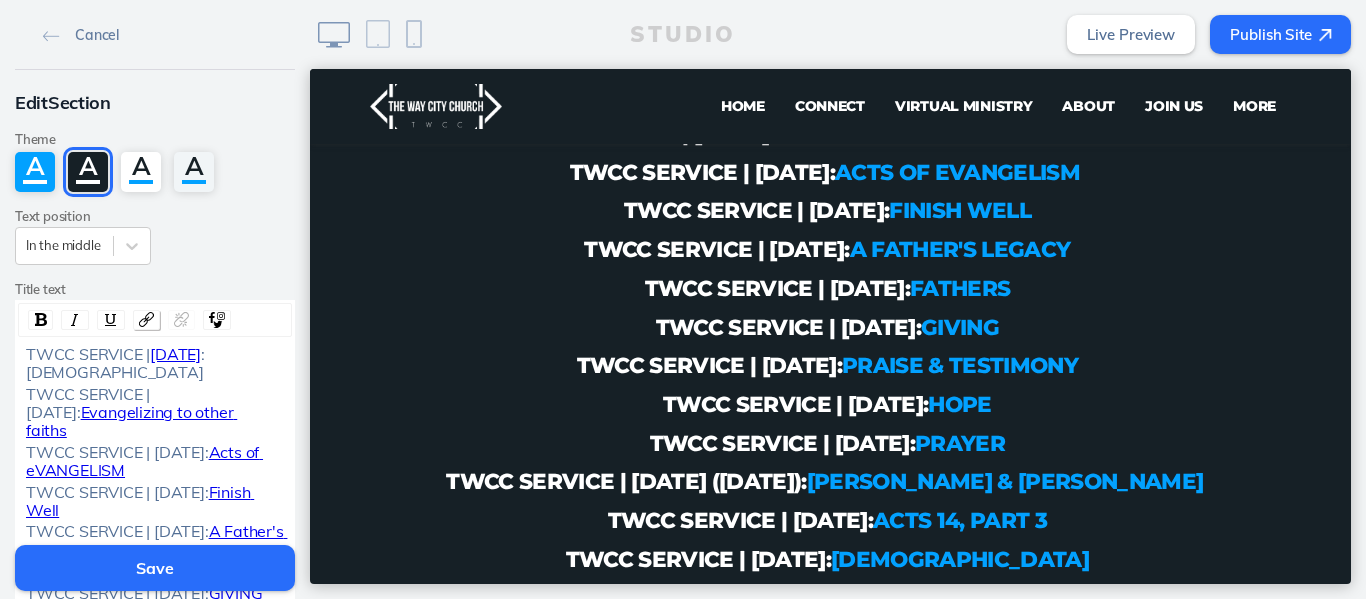 click 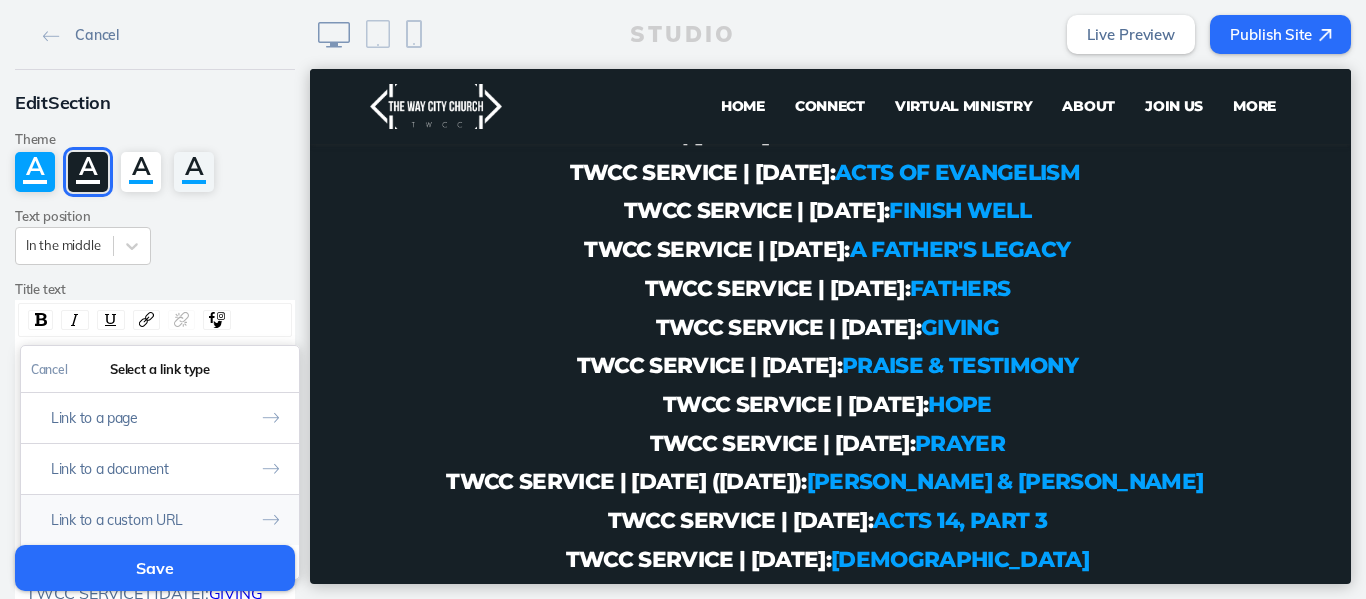 click on "Link to a custom URL" 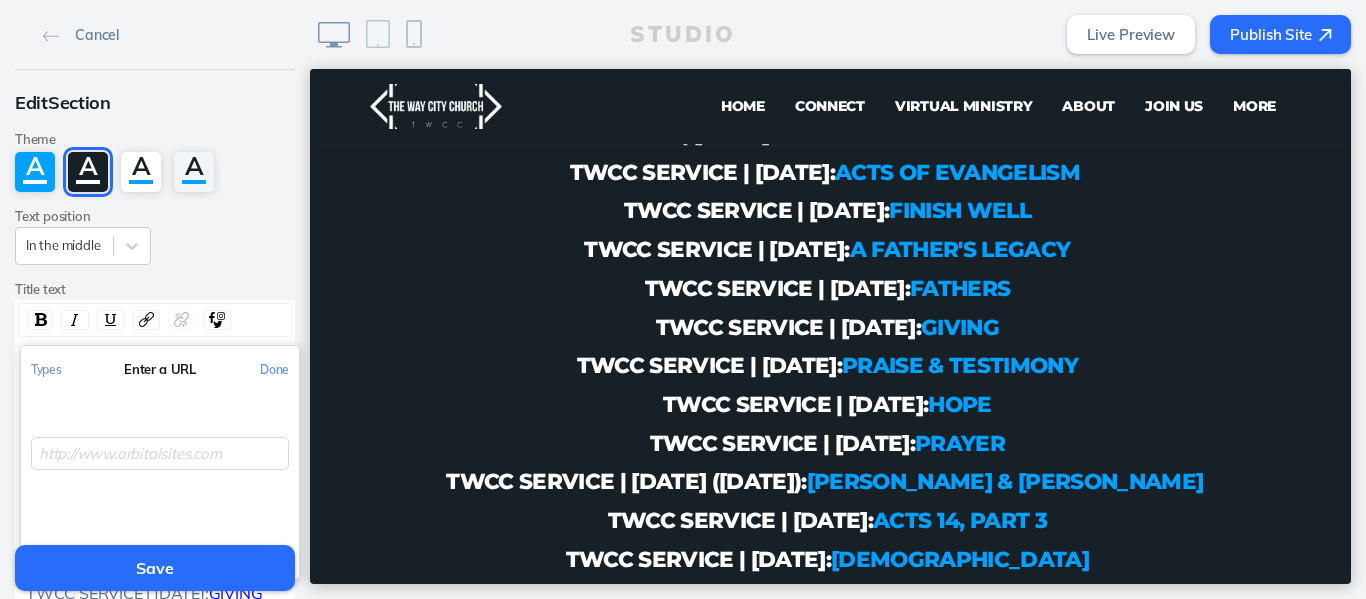 click 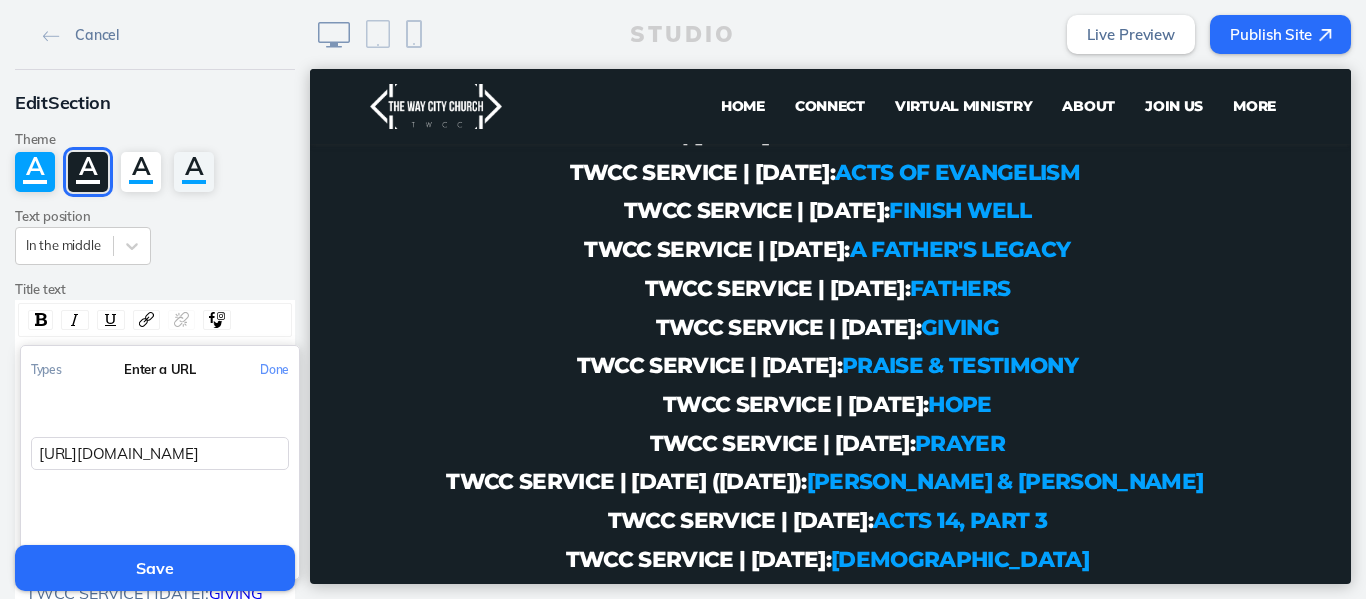 scroll, scrollTop: 0, scrollLeft: 239, axis: horizontal 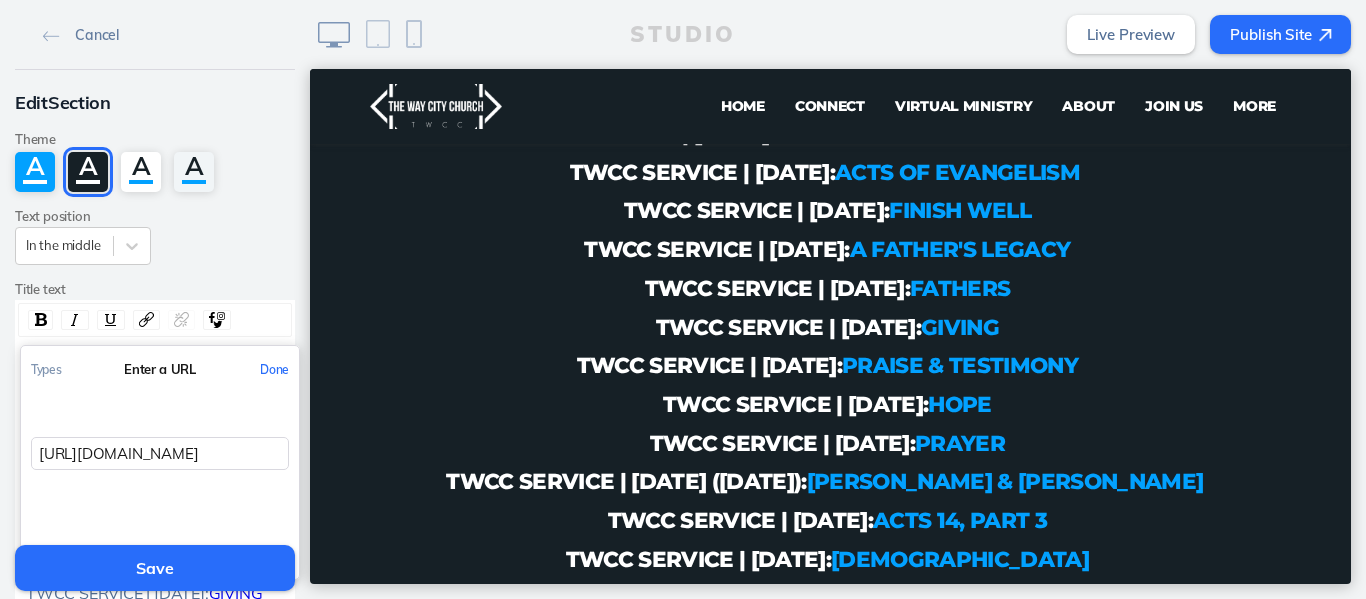 click on "Done" 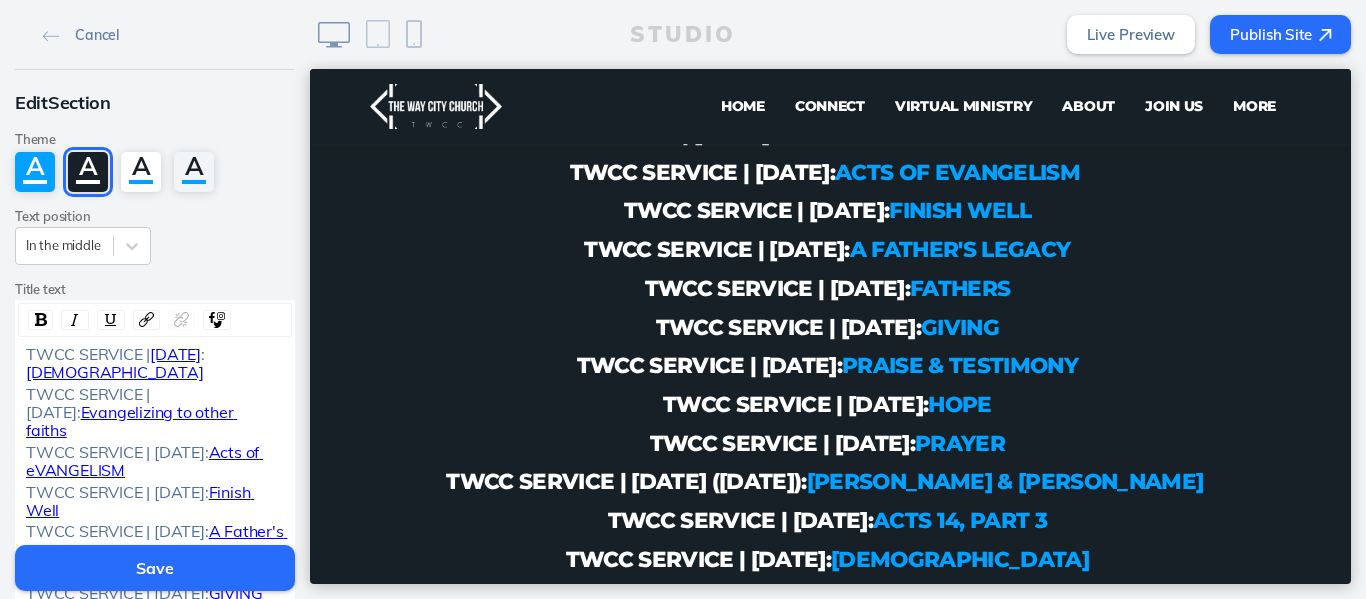 drag, startPoint x: 244, startPoint y: 354, endPoint x: 147, endPoint y: 356, distance: 97.020615 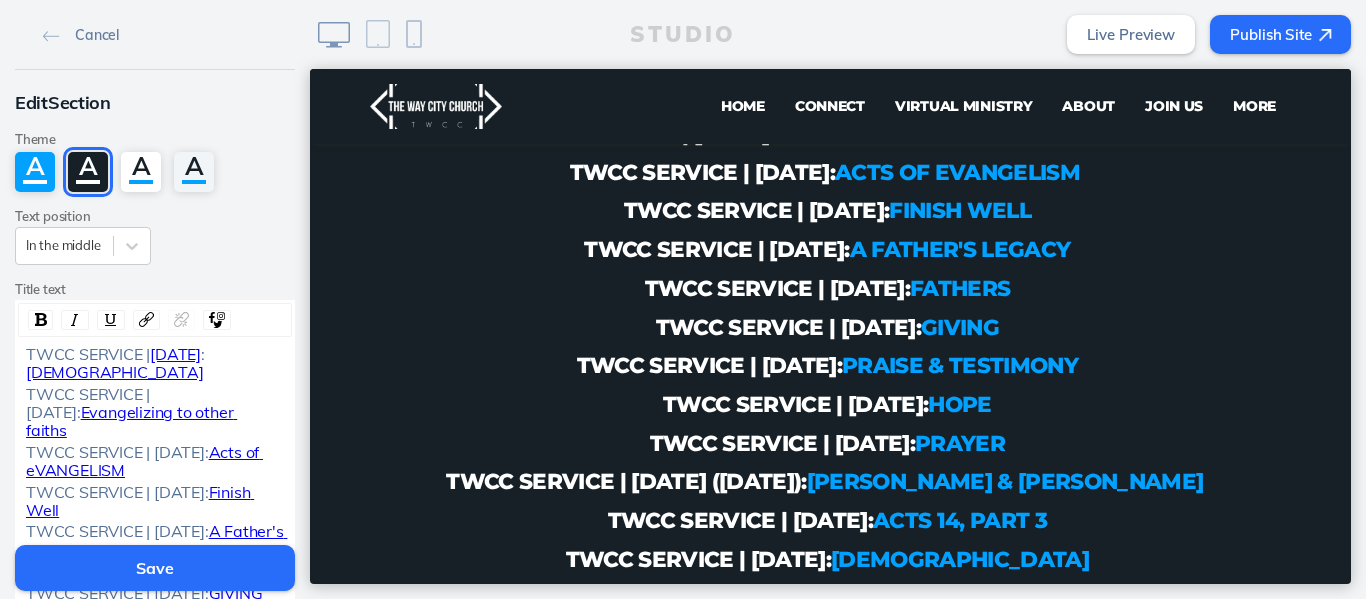 click on "[DATE]" 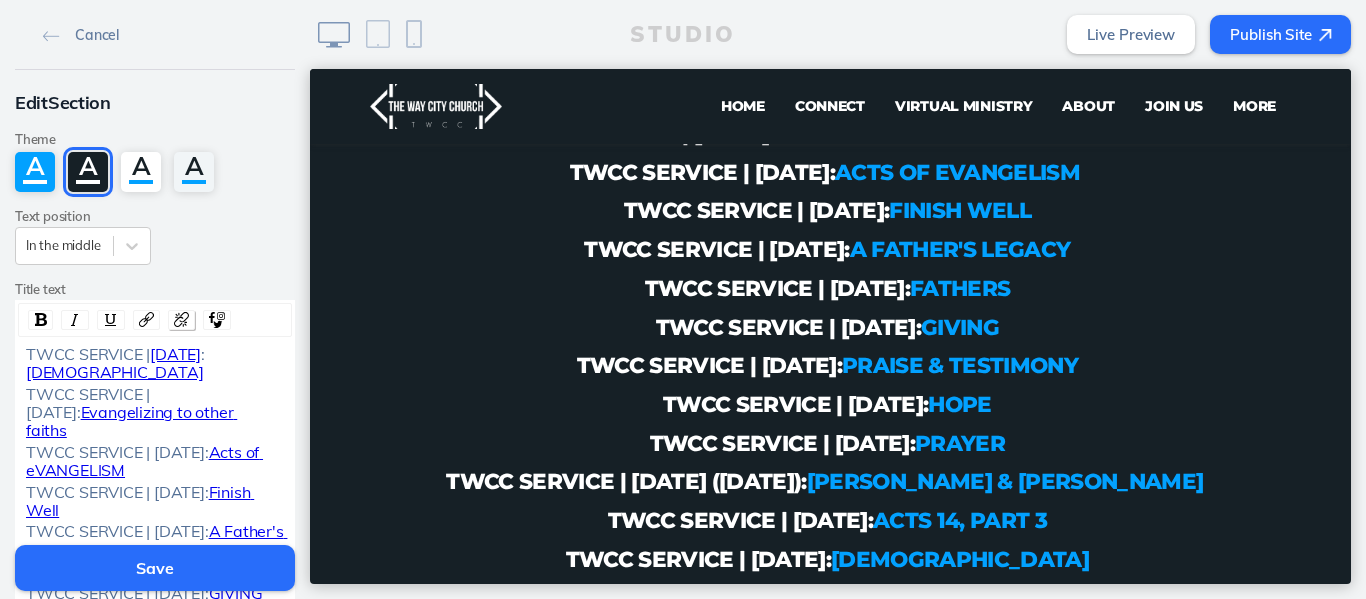 click 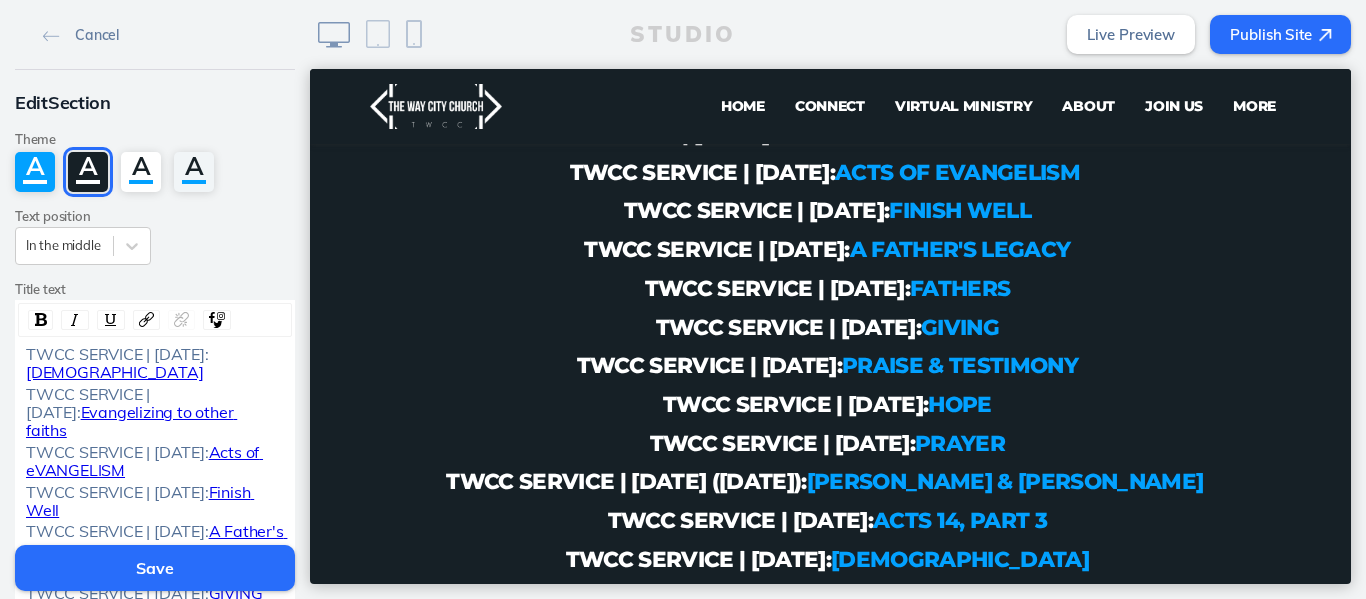 click on "Save" 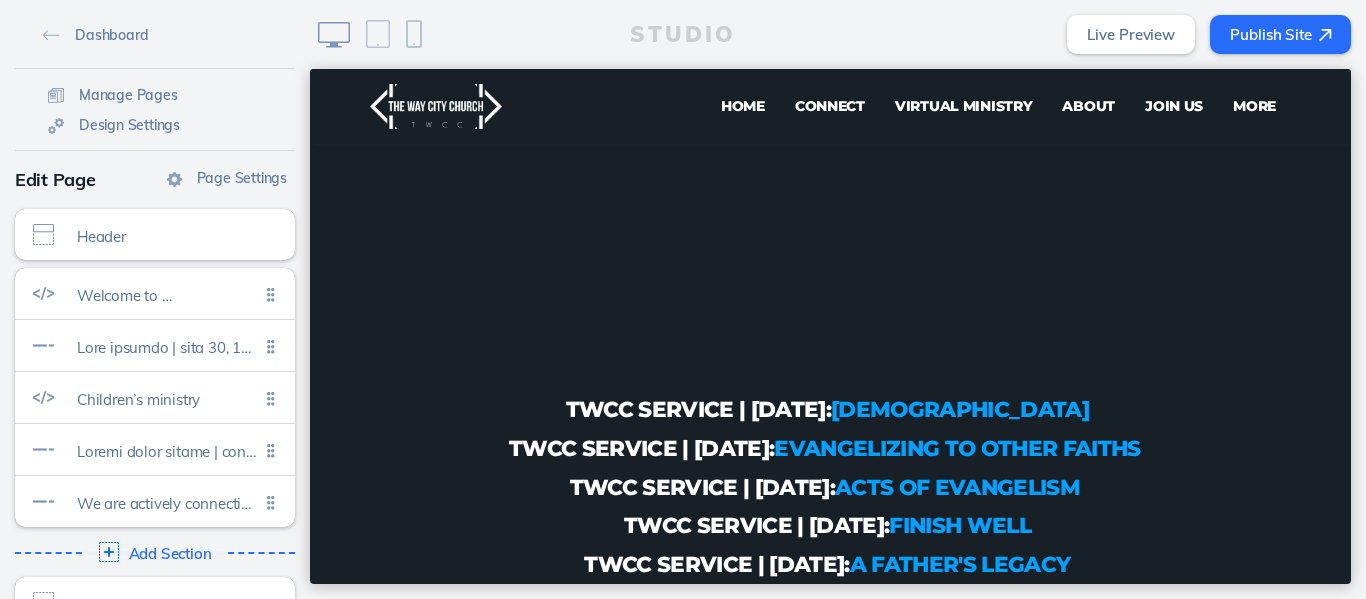 scroll, scrollTop: 949, scrollLeft: 0, axis: vertical 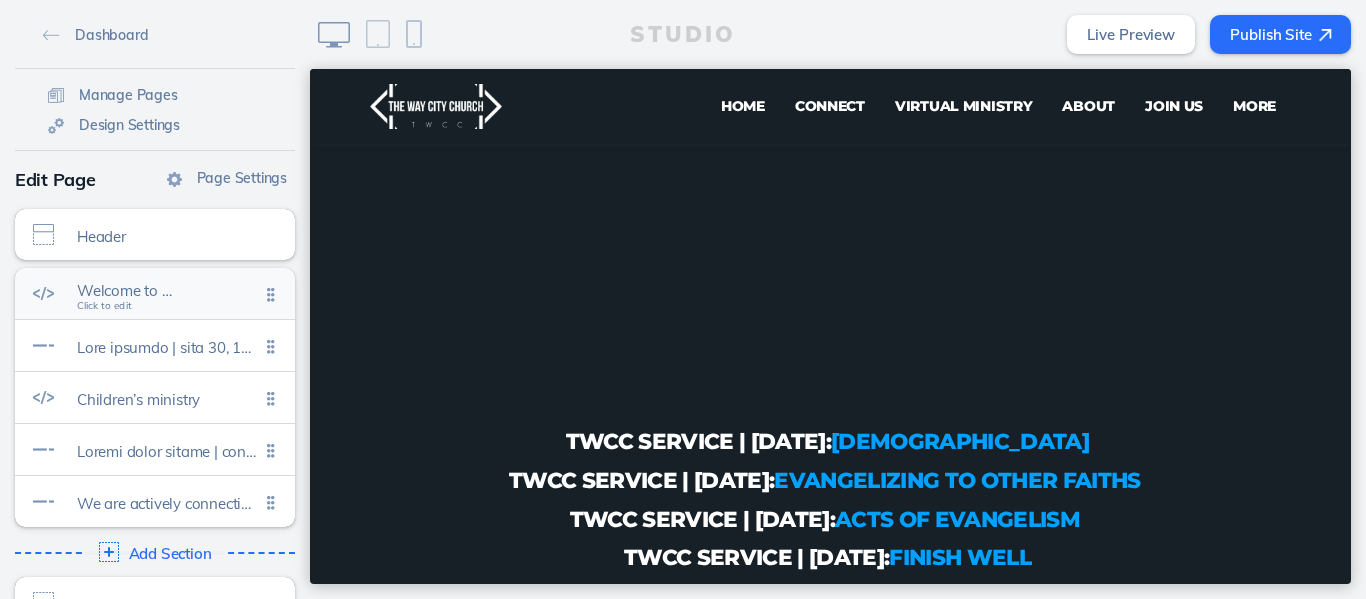 click on "Welcome to …" 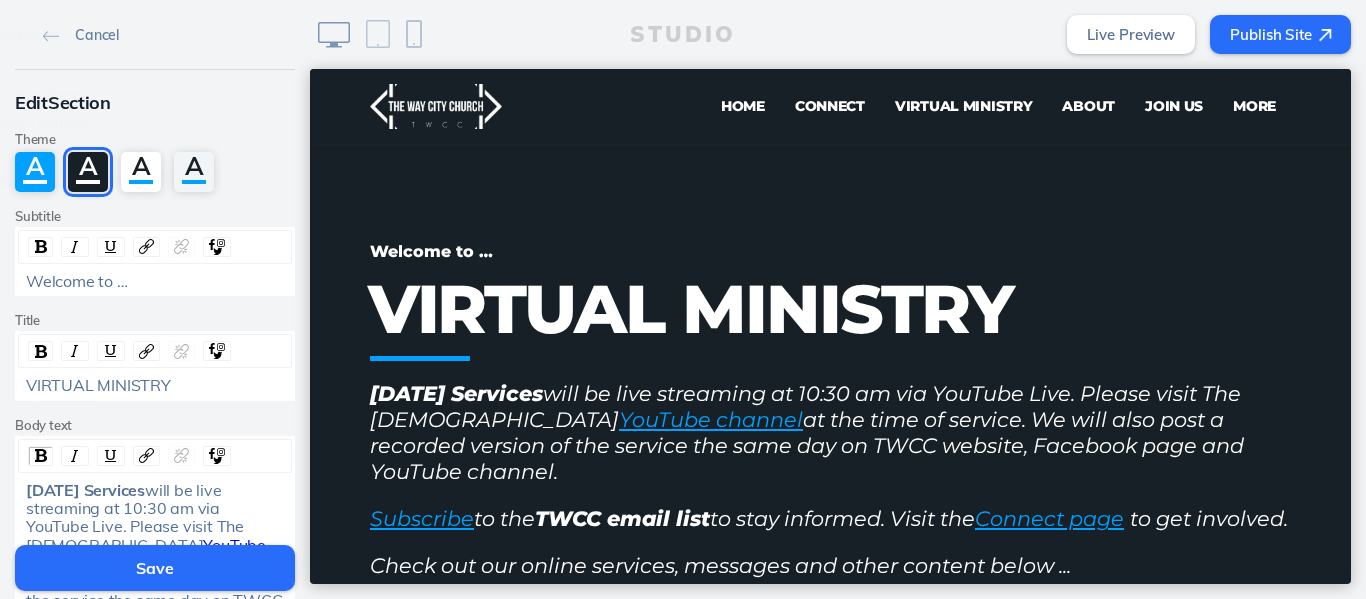scroll, scrollTop: 45, scrollLeft: 0, axis: vertical 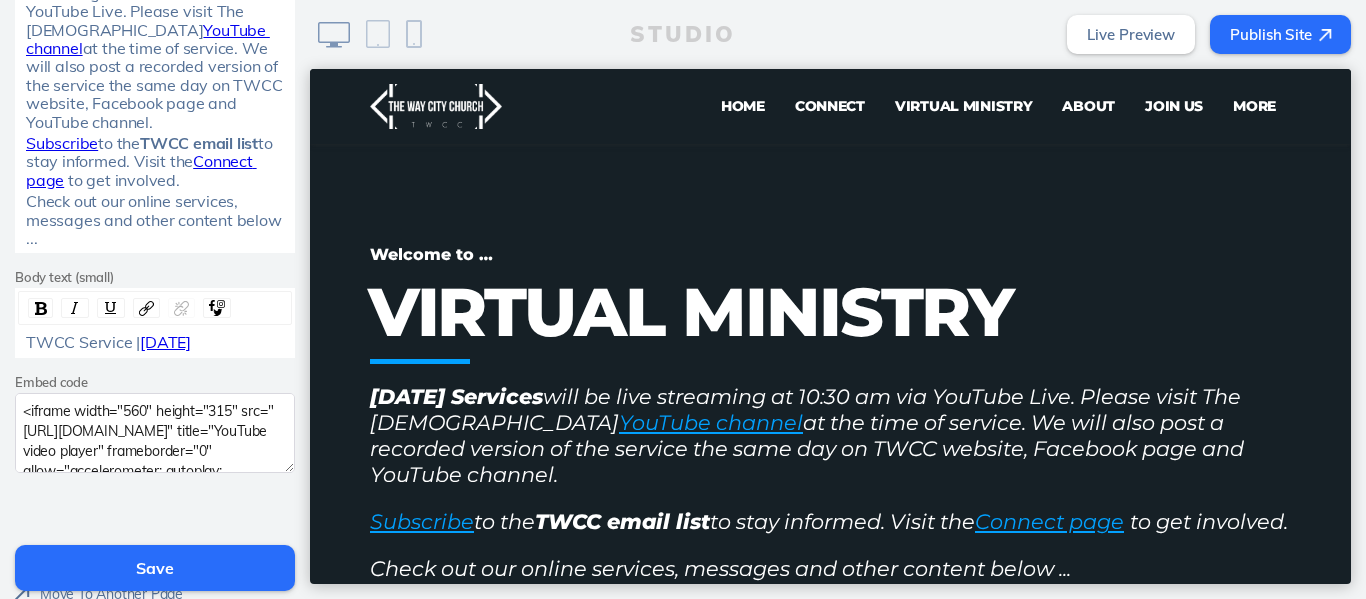 click on "TWCC Service |  [DATE]" 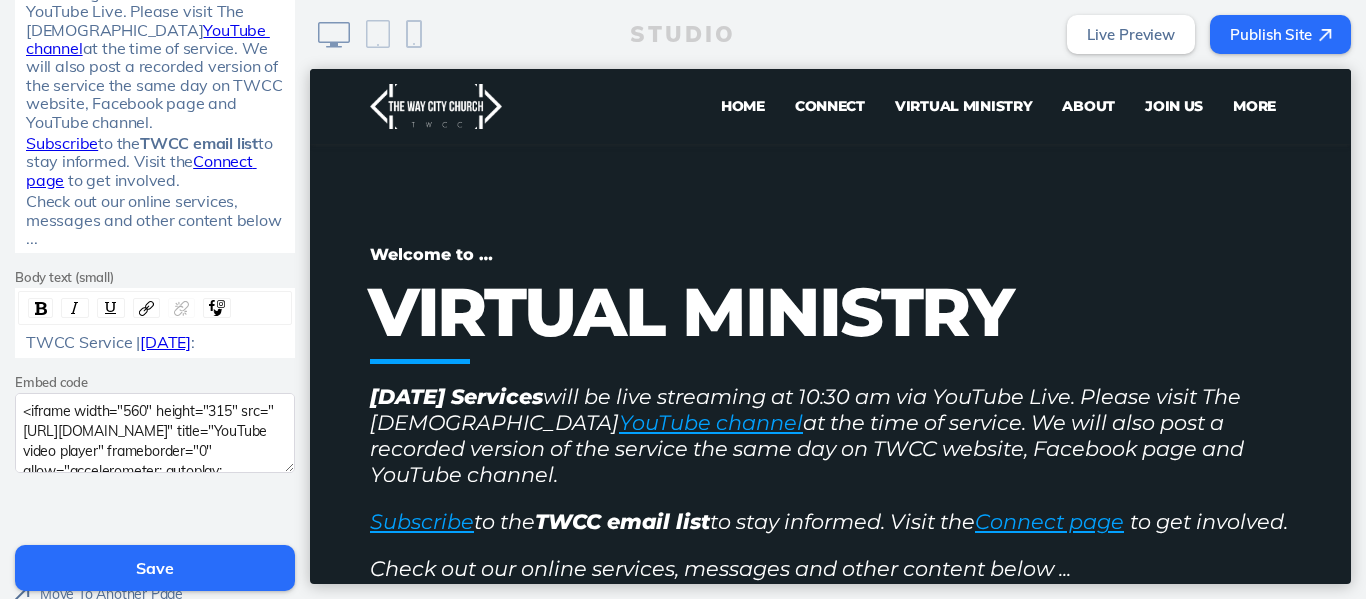 type 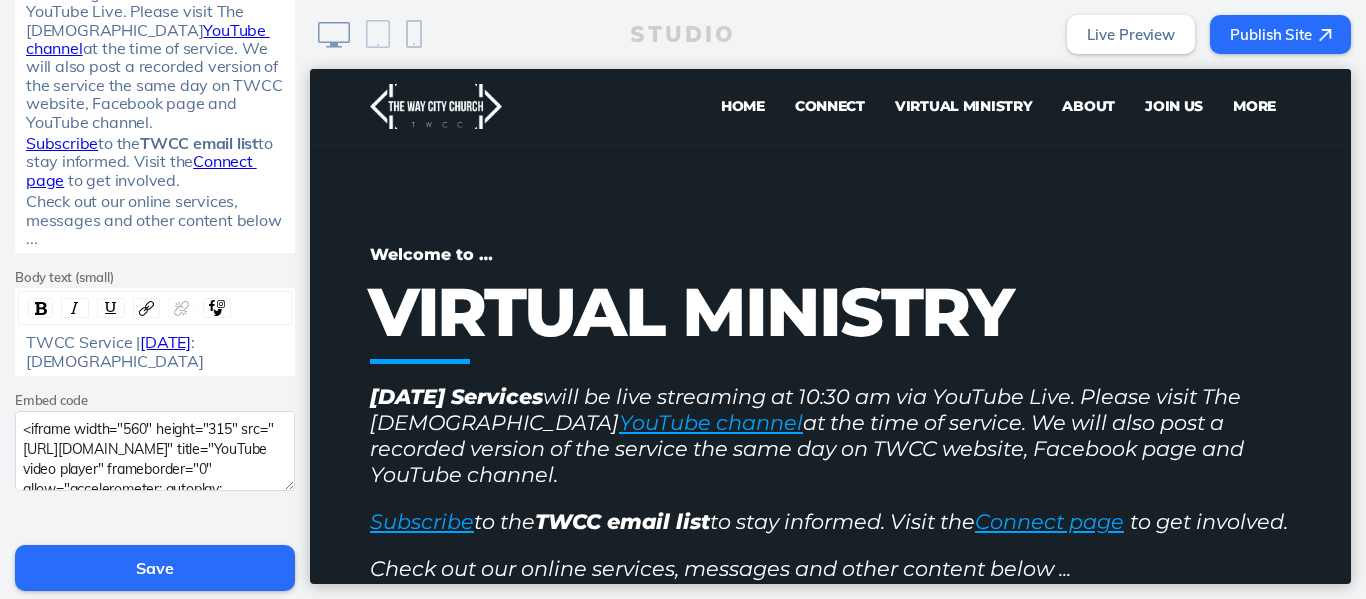 drag, startPoint x: 193, startPoint y: 359, endPoint x: 18, endPoint y: 361, distance: 175.01143 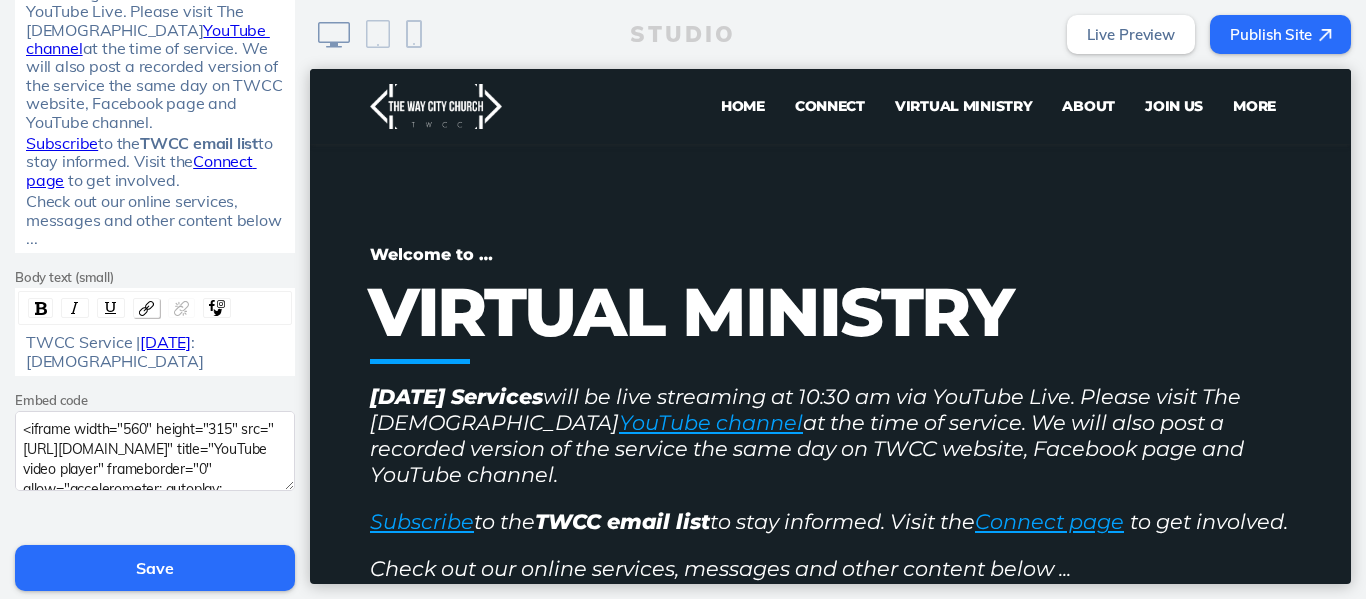 click 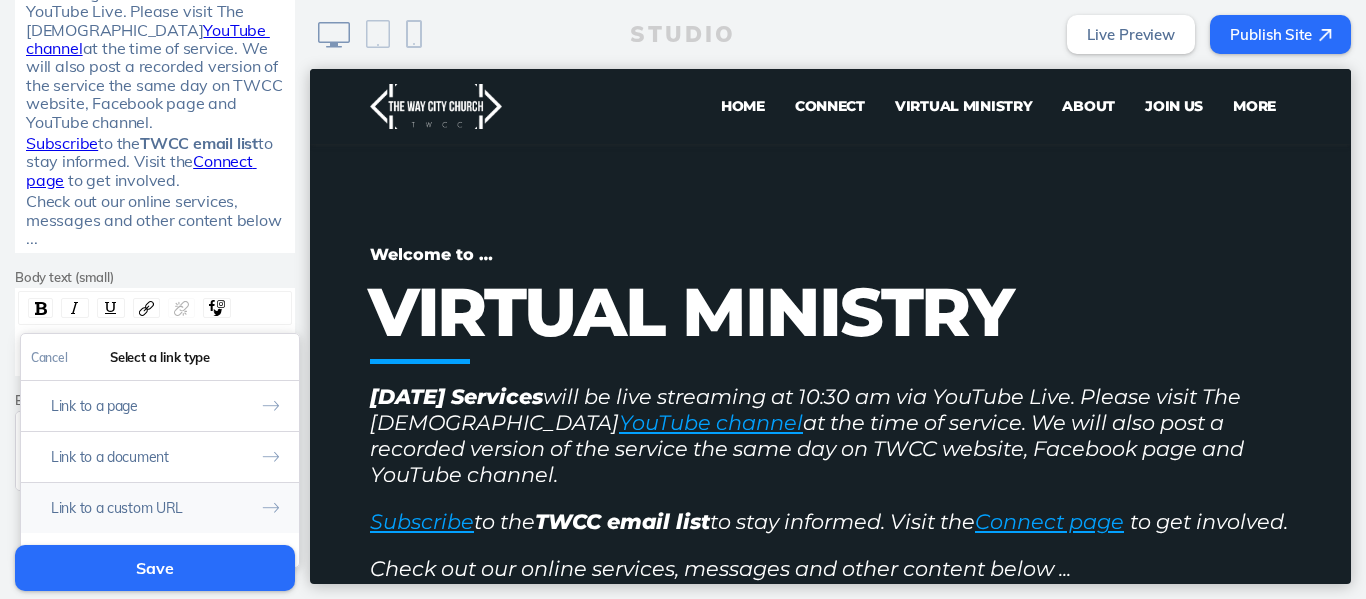 click on "Link to a custom URL" 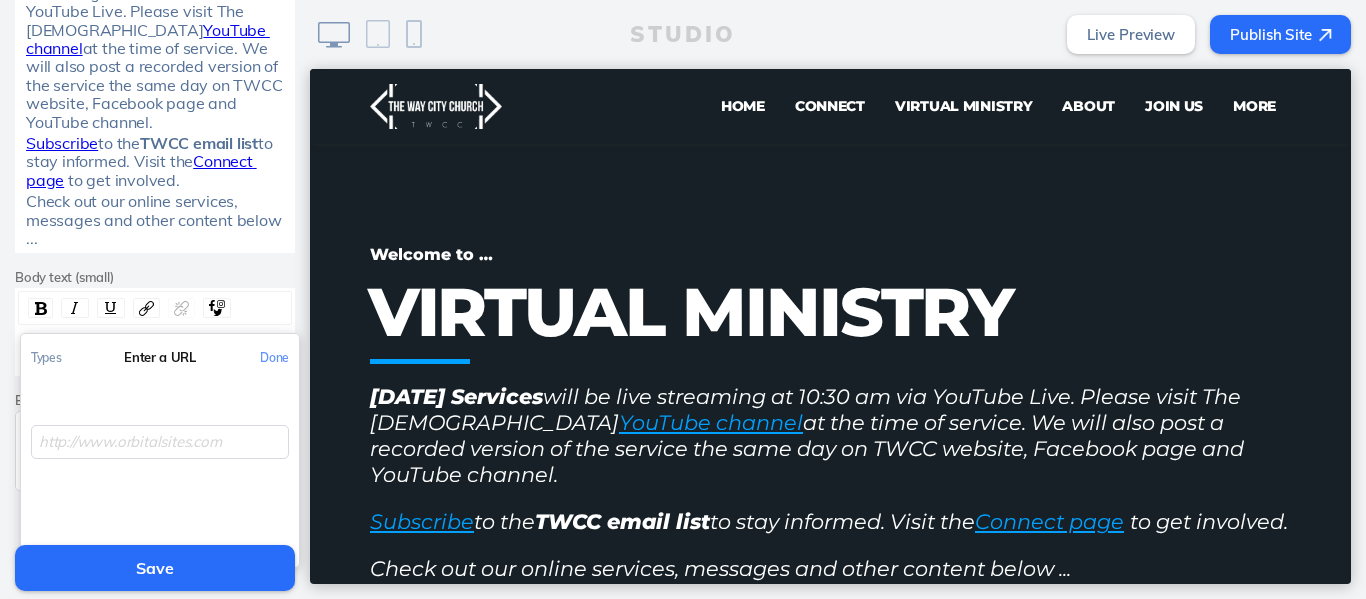 click 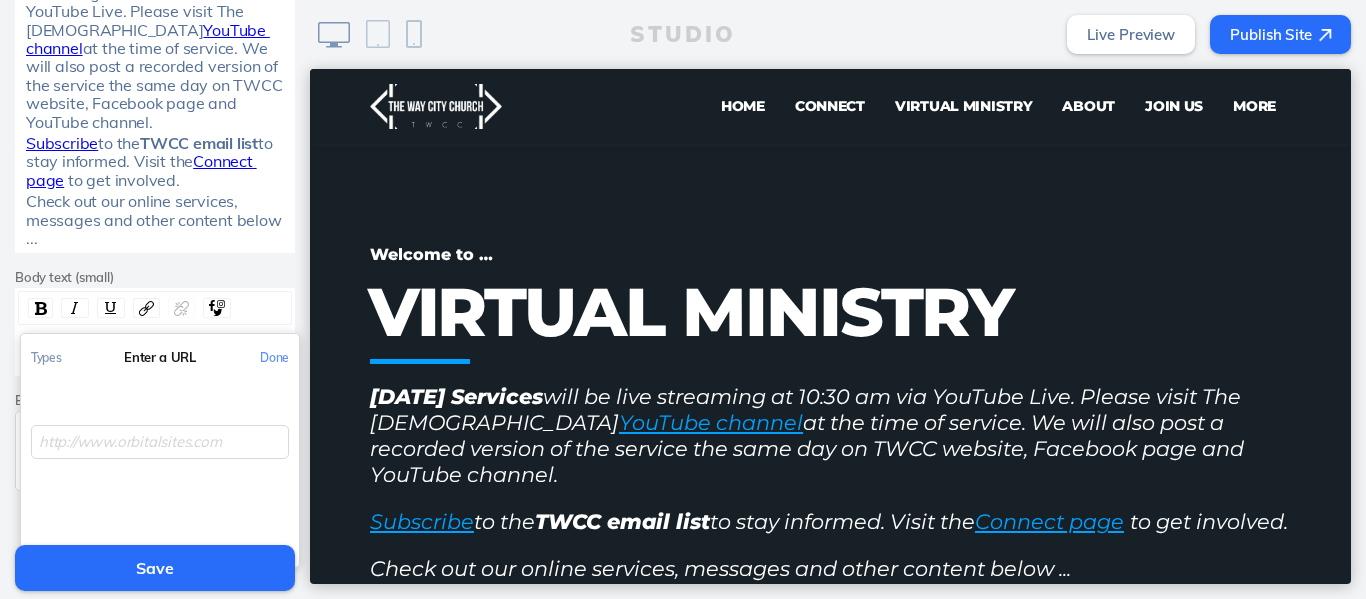paste on "[URL][DOMAIN_NAME]" 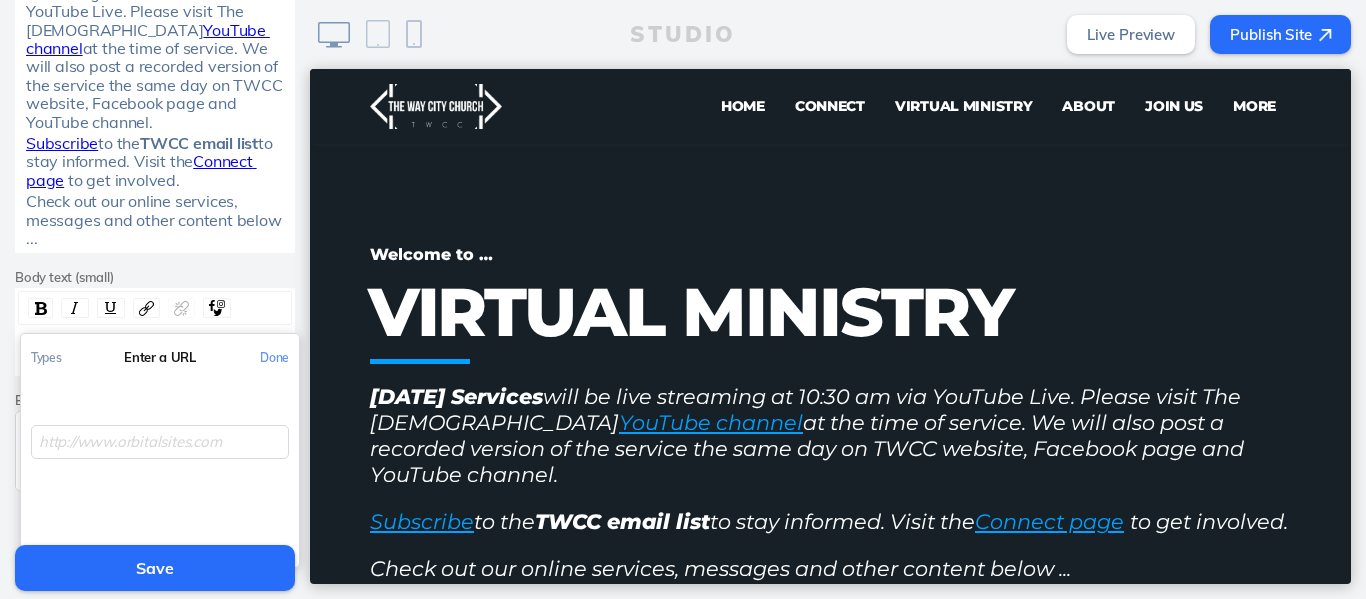 type on "[URL][DOMAIN_NAME]" 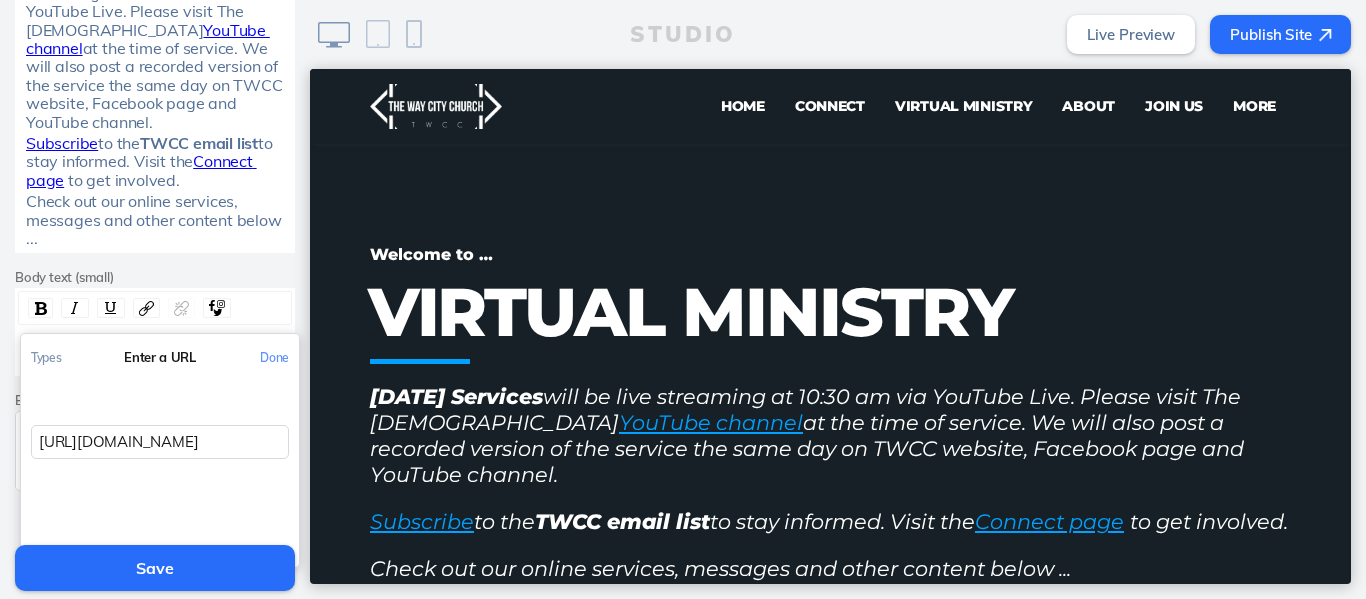 scroll, scrollTop: 0, scrollLeft: 239, axis: horizontal 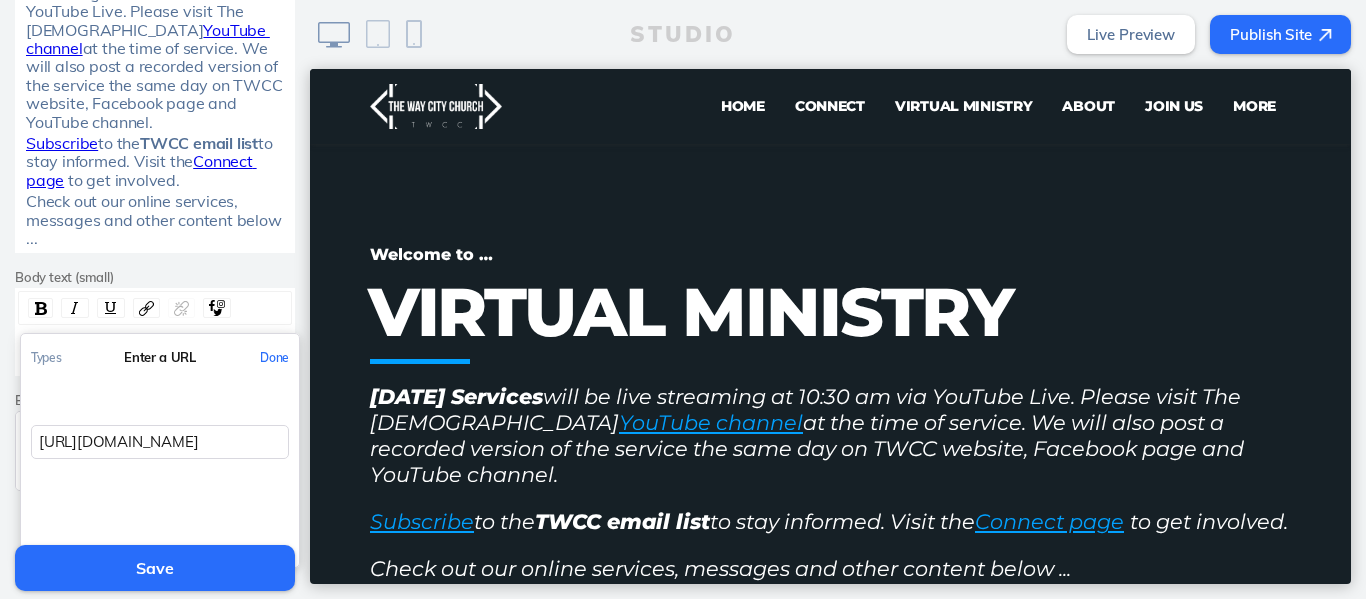 click on "Done" 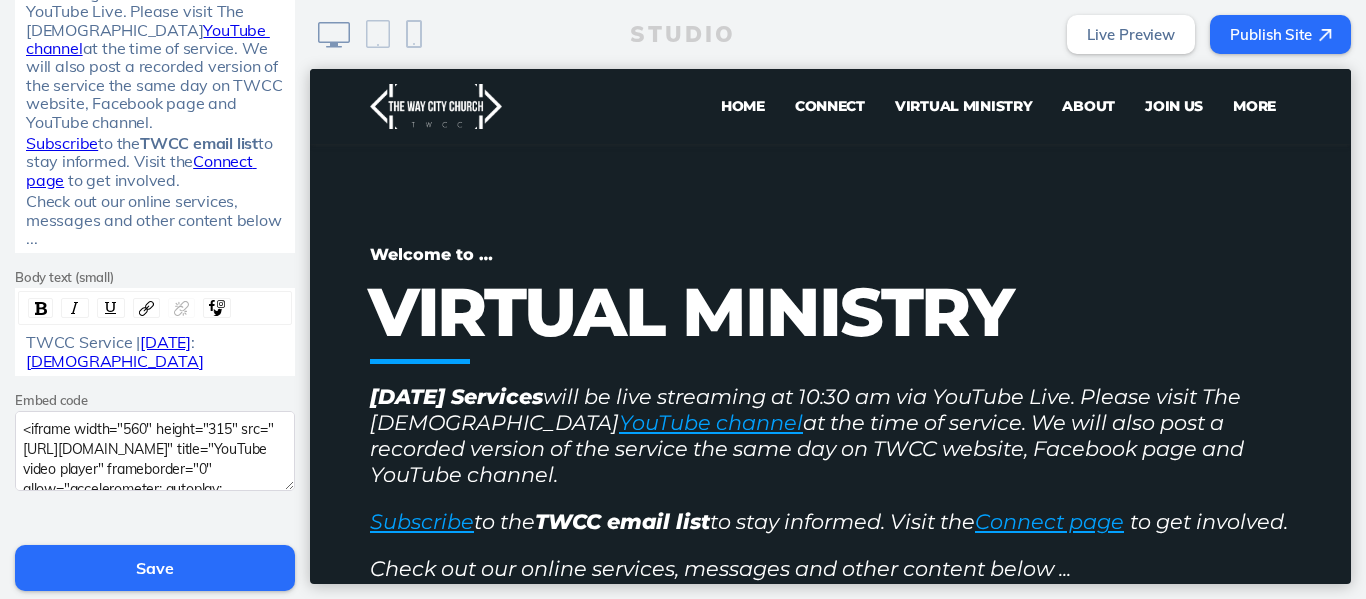 scroll, scrollTop: 661, scrollLeft: 0, axis: vertical 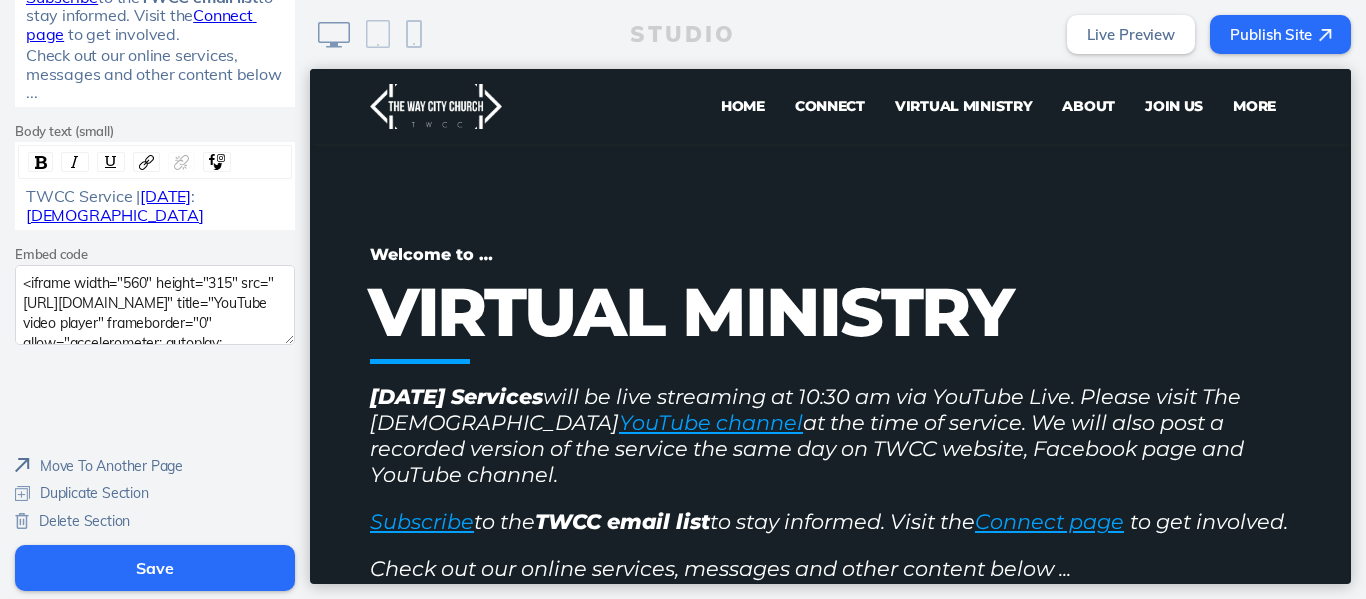 drag, startPoint x: 305, startPoint y: 352, endPoint x: 1, endPoint y: 401, distance: 307.9237 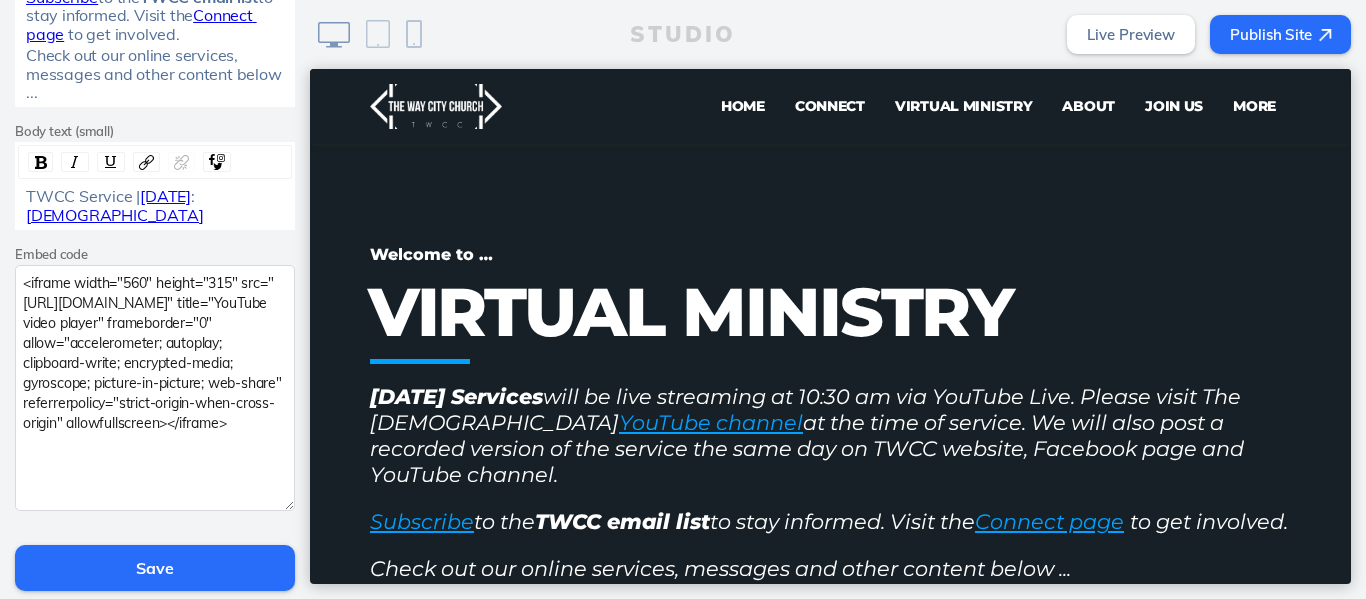 drag, startPoint x: 276, startPoint y: 340, endPoint x: 285, endPoint y: 506, distance: 166.24379 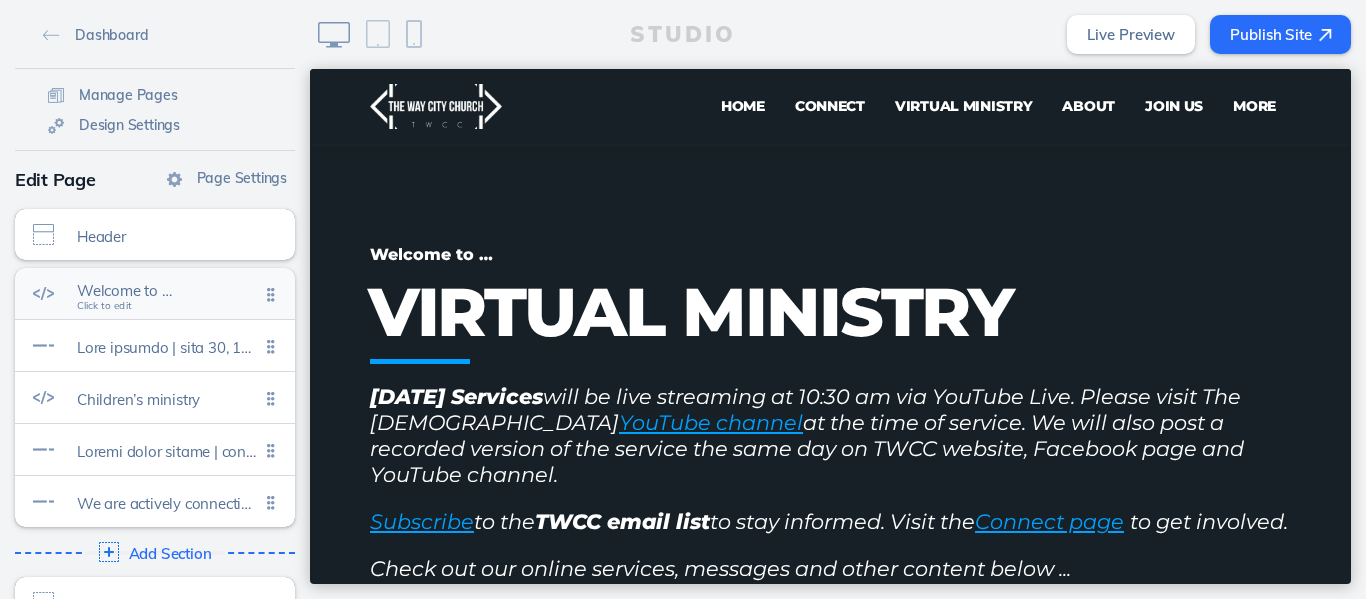 click on "Welcome to …" 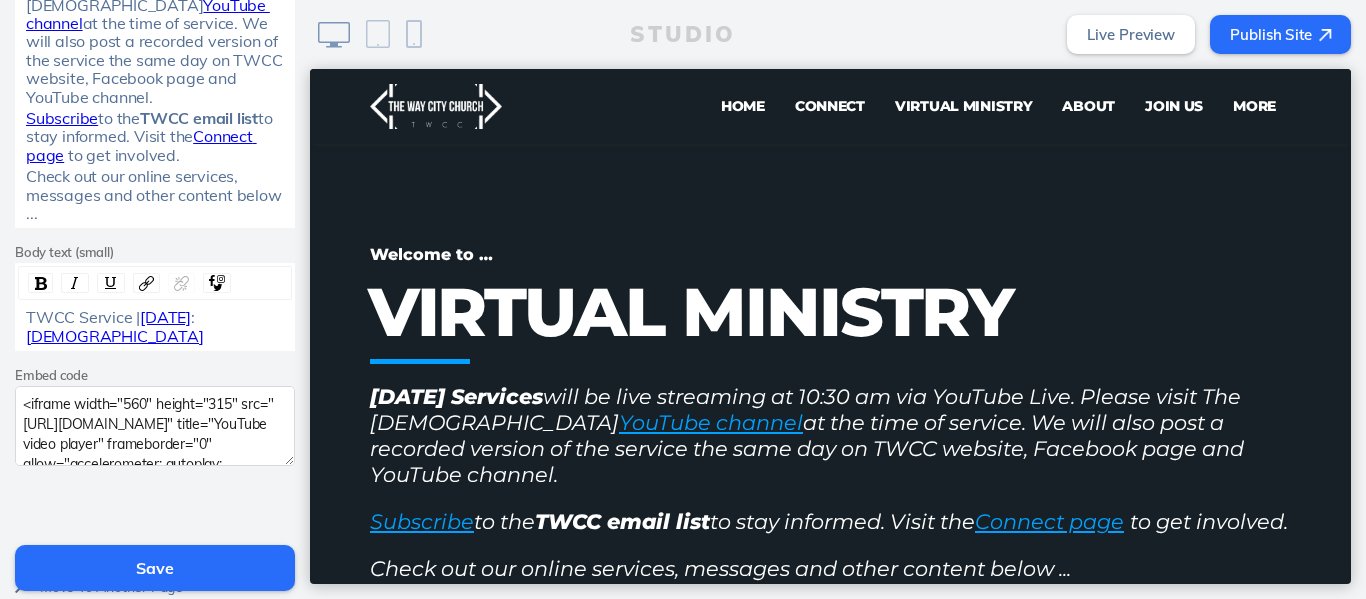 scroll, scrollTop: 551, scrollLeft: 0, axis: vertical 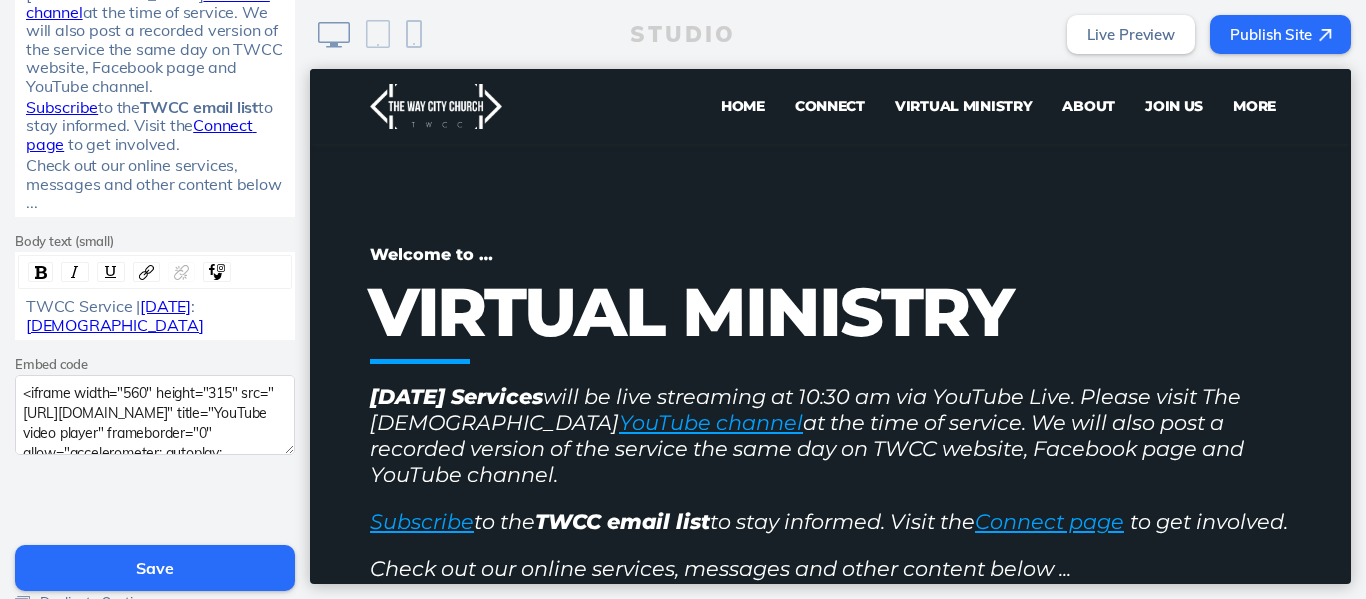 drag, startPoint x: 229, startPoint y: 309, endPoint x: 135, endPoint y: 312, distance: 94.04786 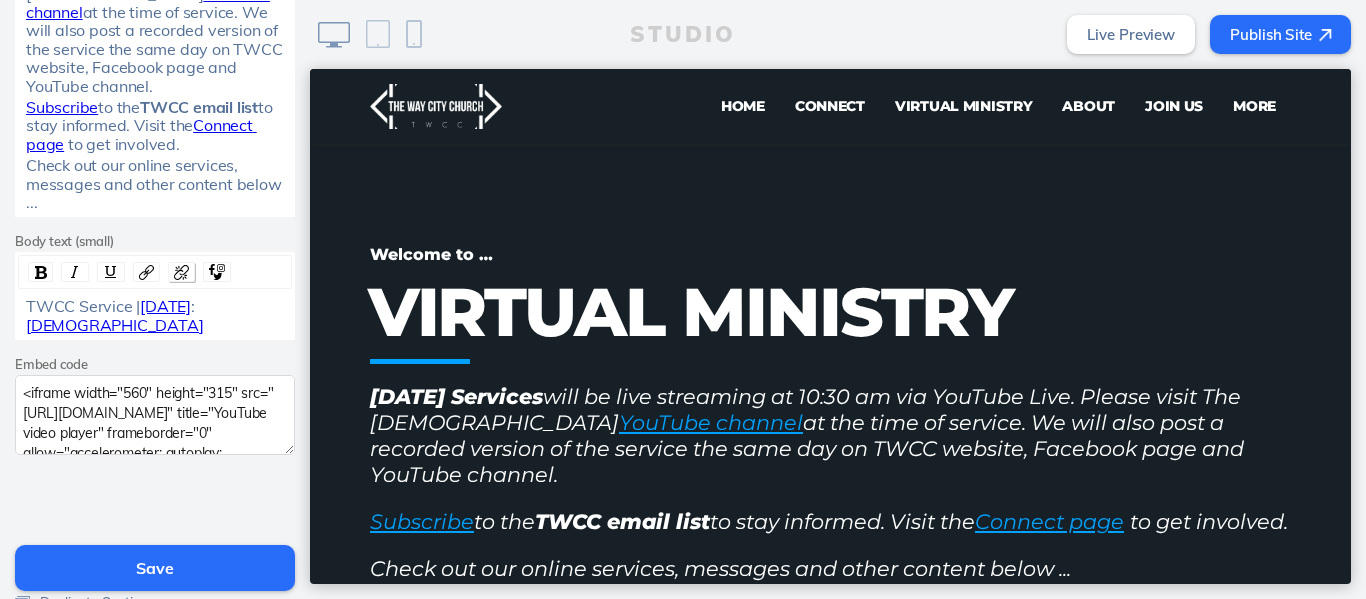 click 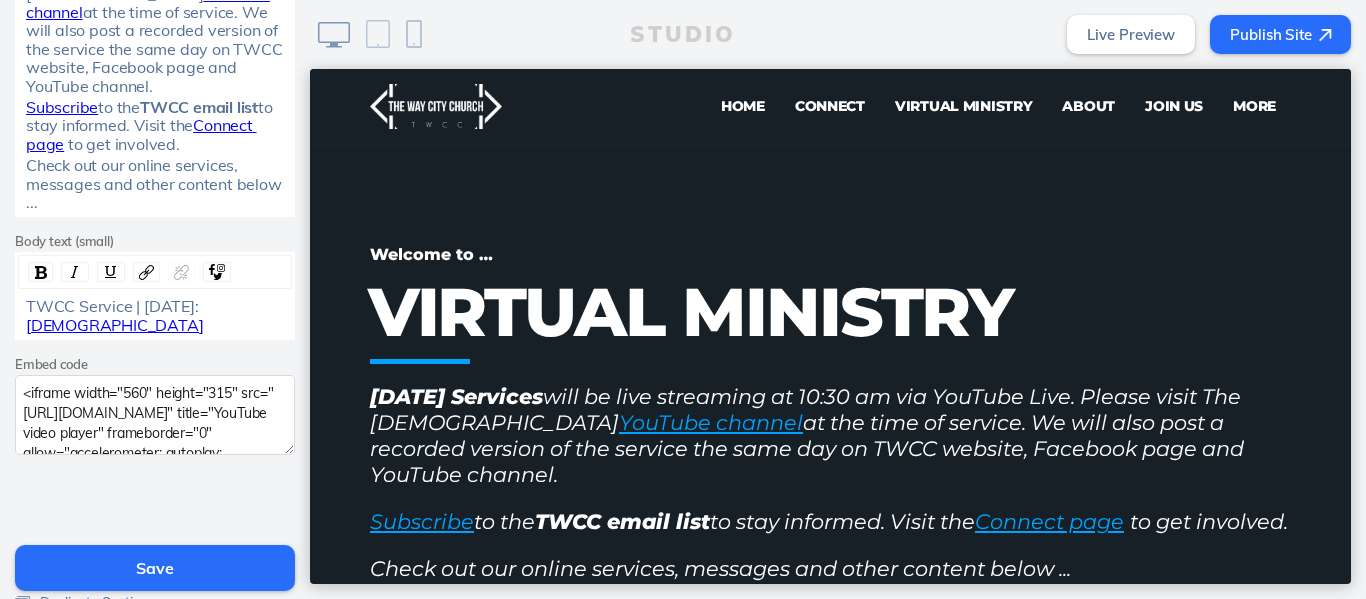click on "Save" 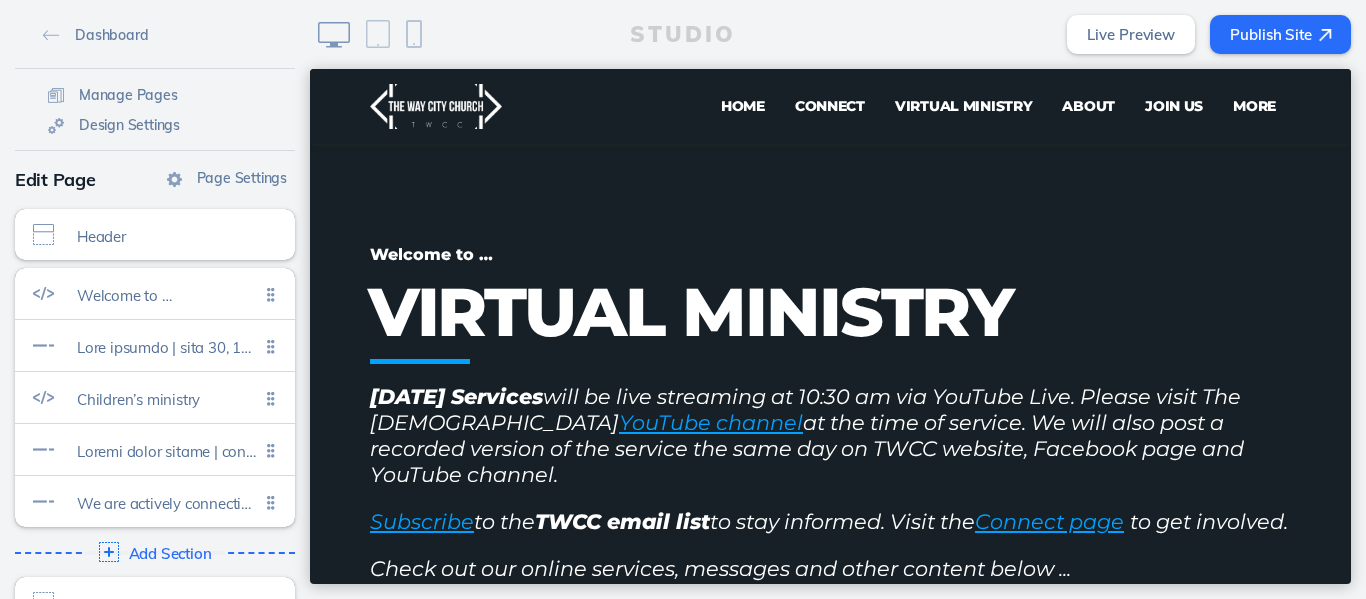 click on "Publish Site" 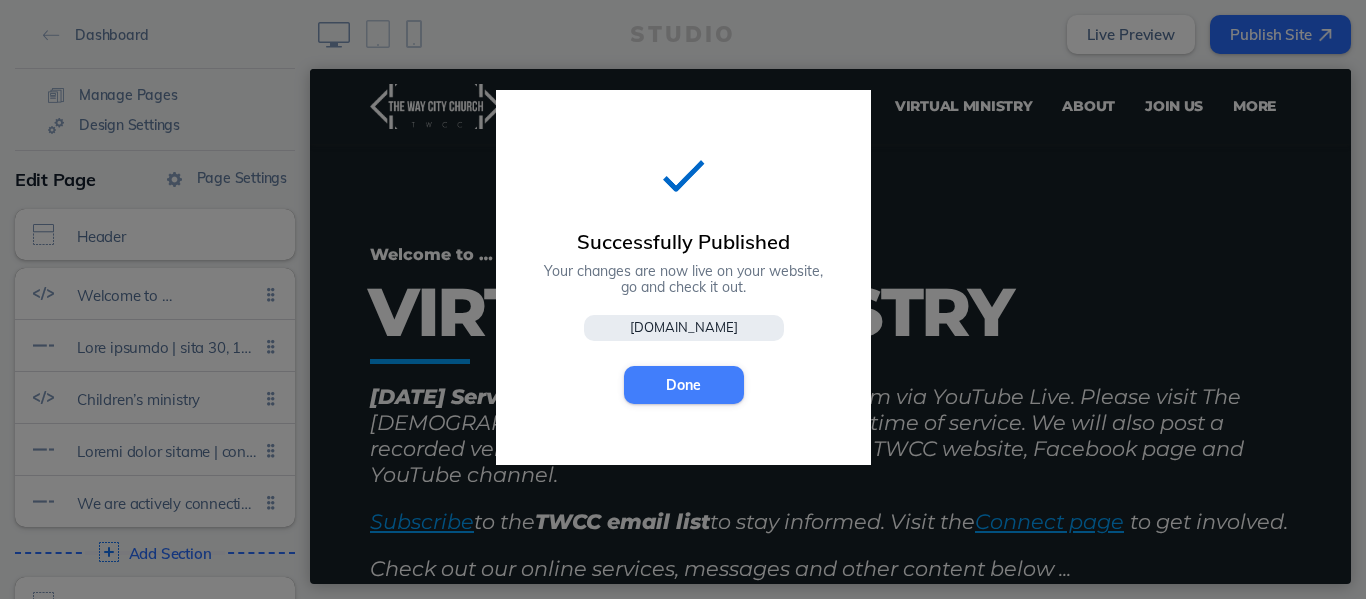 click on "Done" 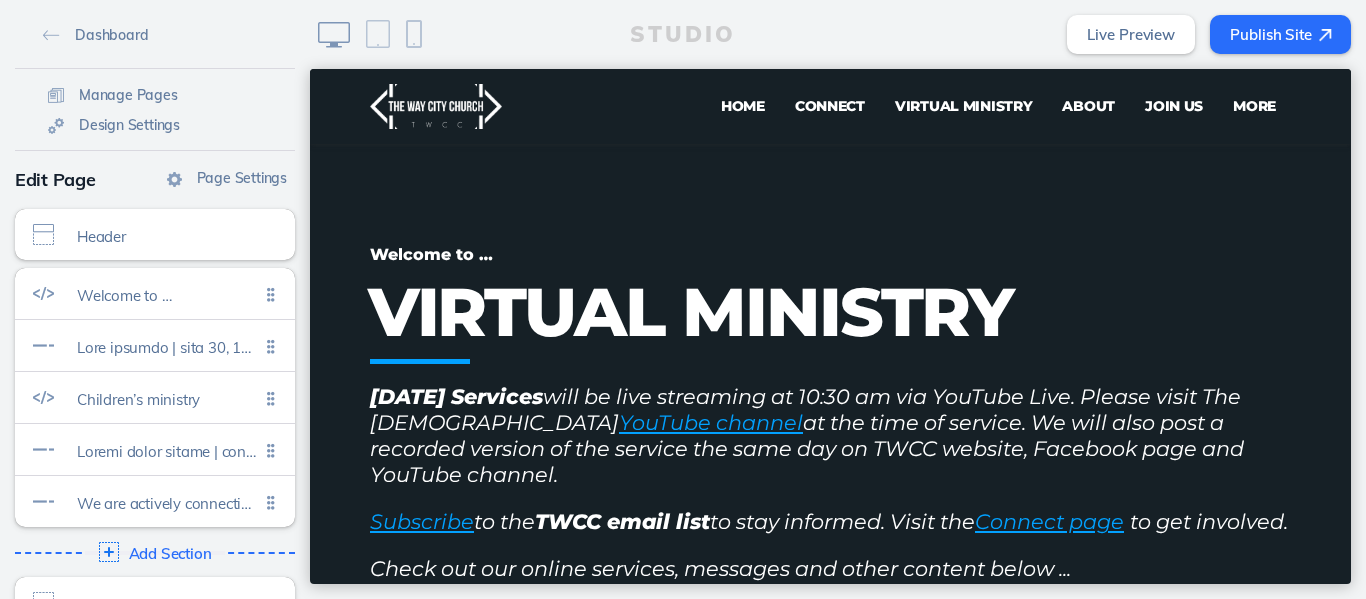 click on "Publish Site" 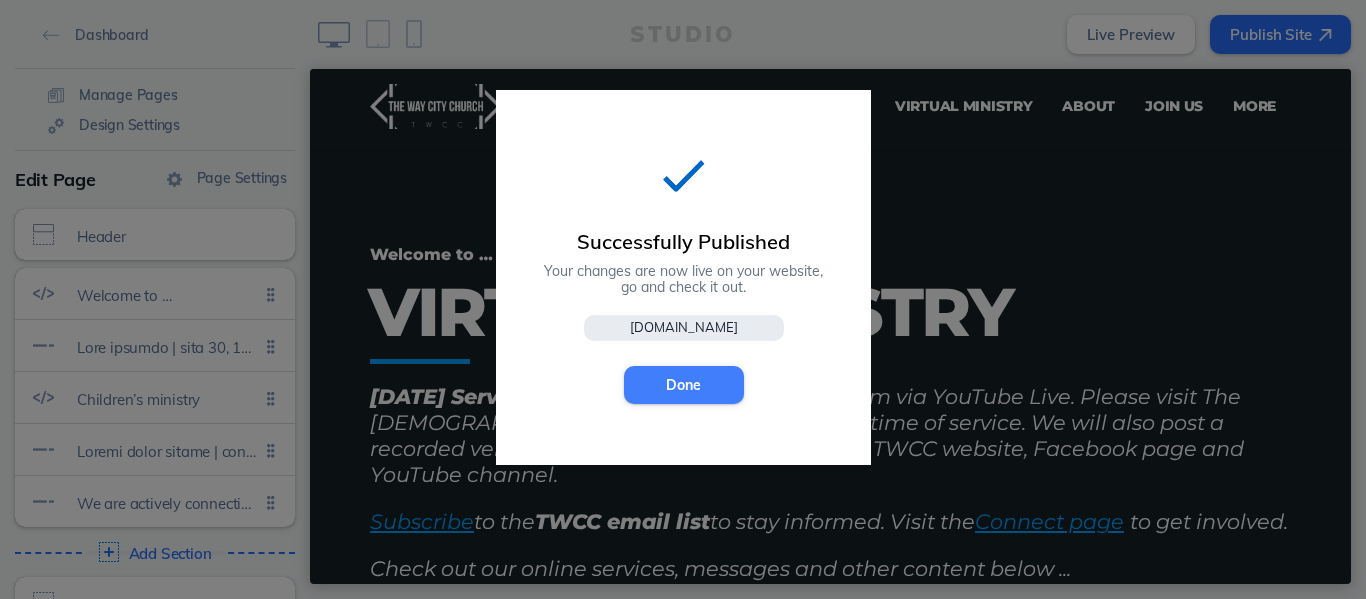 click on "Done" 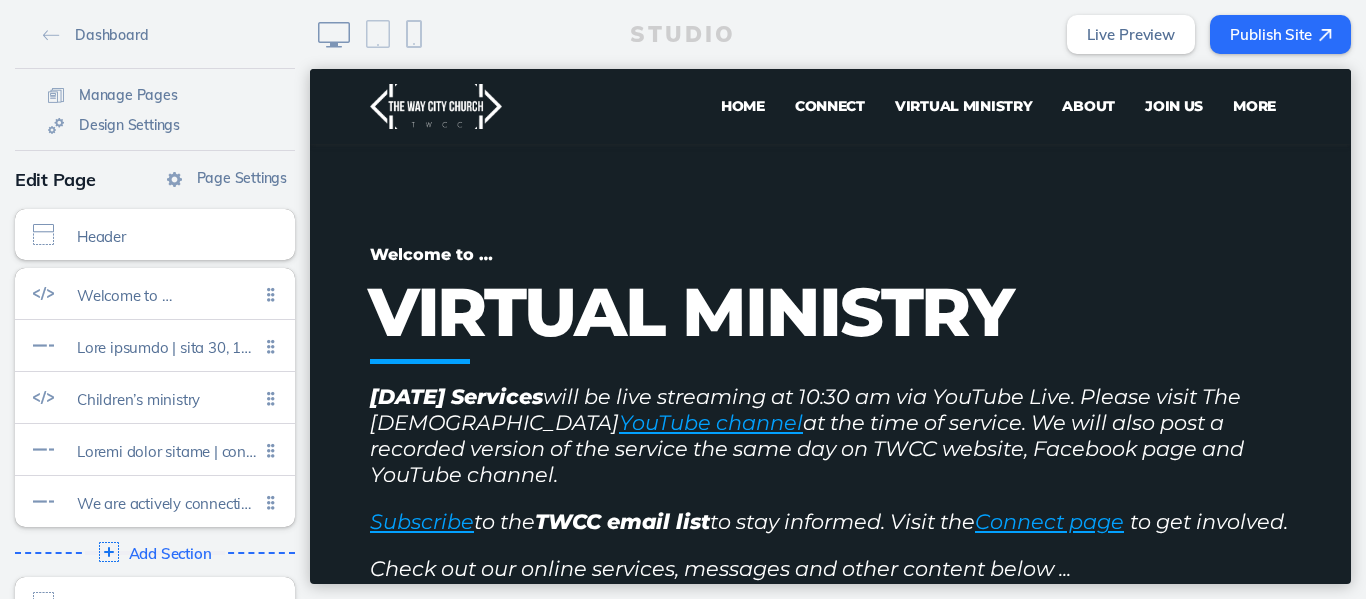 click on "STUDIO Live Preview Publish Site" 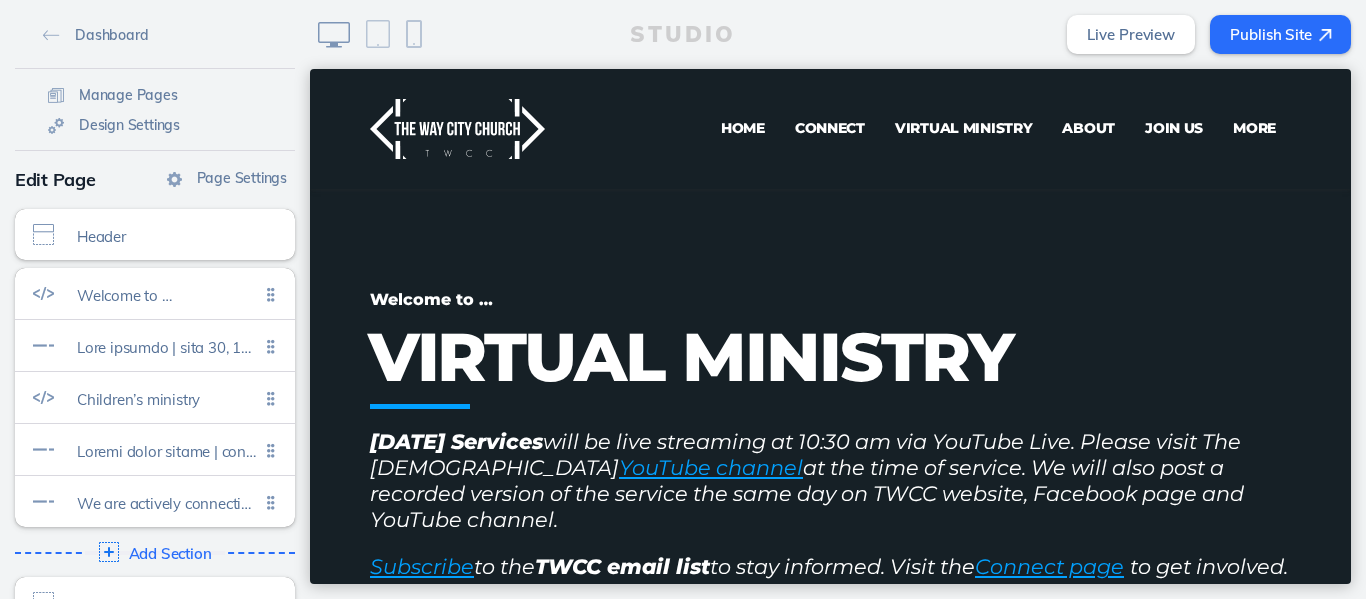 drag, startPoint x: 1343, startPoint y: 99, endPoint x: 1661, endPoint y: 159, distance: 323.61087 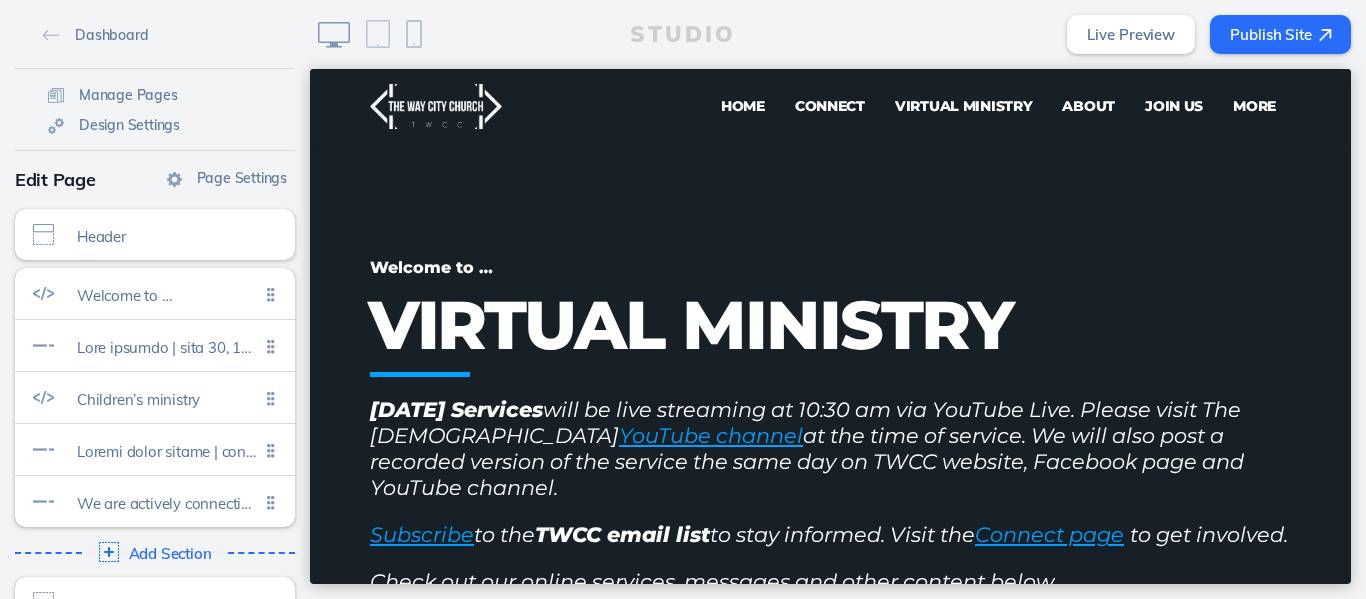 scroll, scrollTop: 0, scrollLeft: 0, axis: both 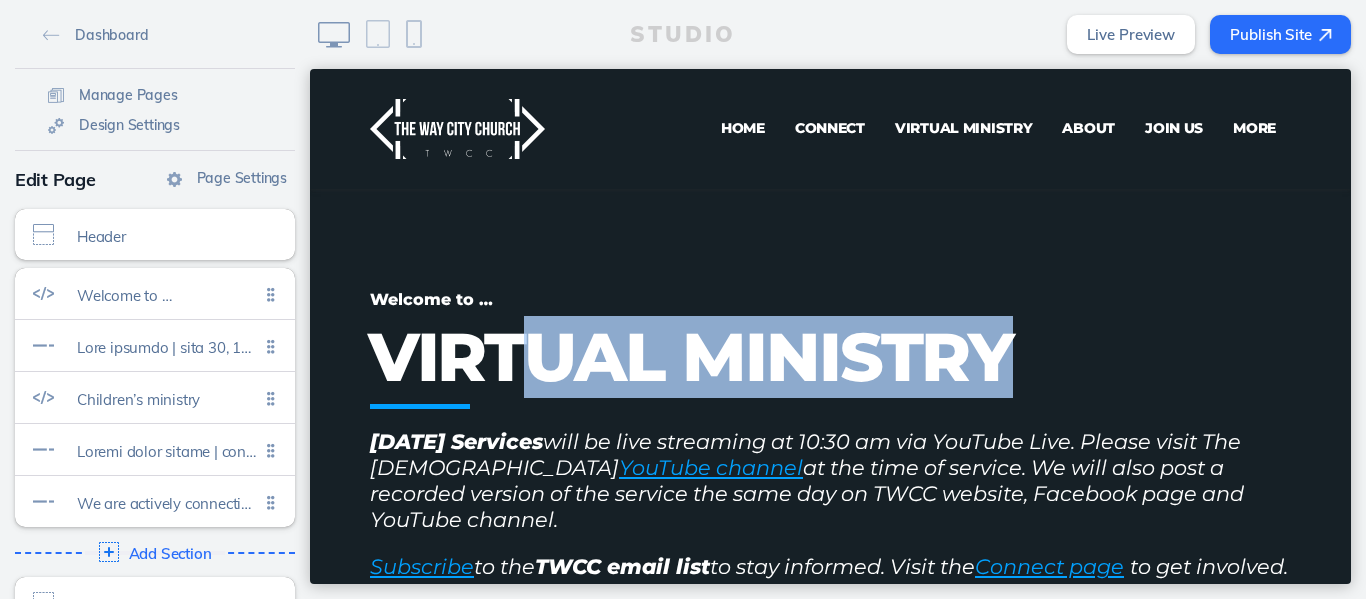 drag, startPoint x: 1007, startPoint y: 359, endPoint x: 533, endPoint y: 310, distance: 476.52597 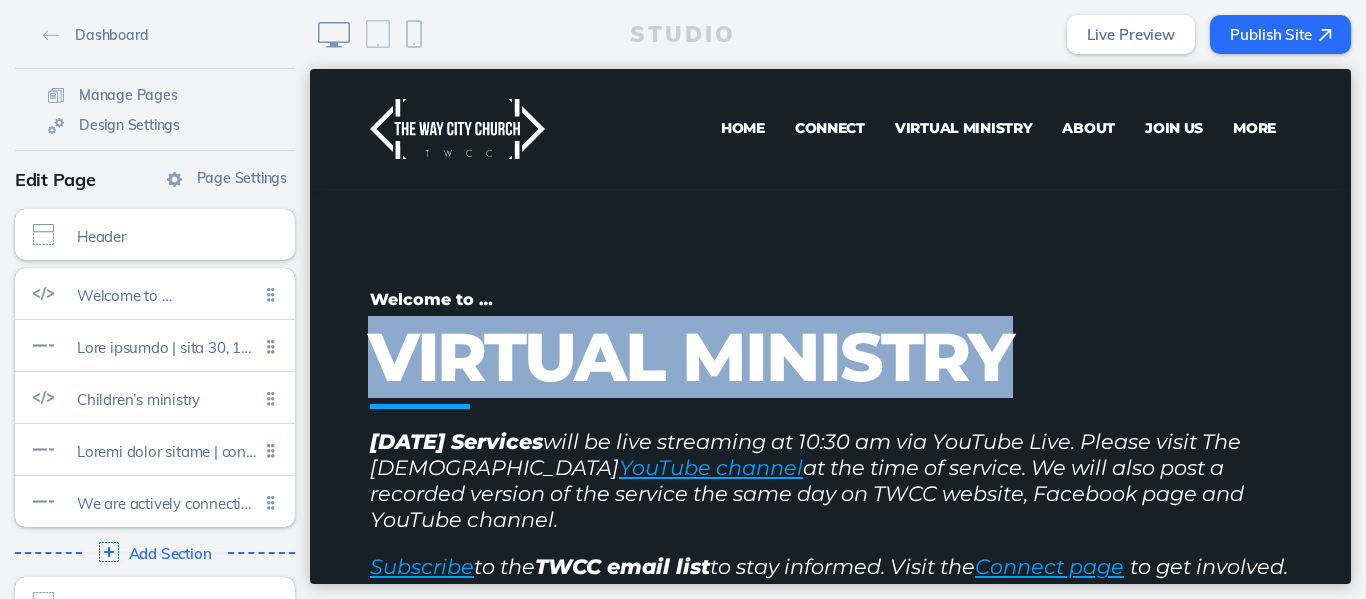 click on "Welcome to …
VIRTUAL MINISTRY
[DATE] Services  will be live streaming at 10:30 am via YouTube Live. Please visit The [GEOGRAPHIC_DATA][DEMOGRAPHIC_DATA]  YouTube channel  at the time of service. We will also post a recorded version of the service the same day on TWCC website, Facebook page and YouTube channel.
Subscribe  to the  TWCC email list  to stay informed. Visit the  Connect page   to get involved.
Check out our online services, messages and other content below ...
TWCC Service | [DATE]:  [DEMOGRAPHIC_DATA]" at bounding box center [830, 768] 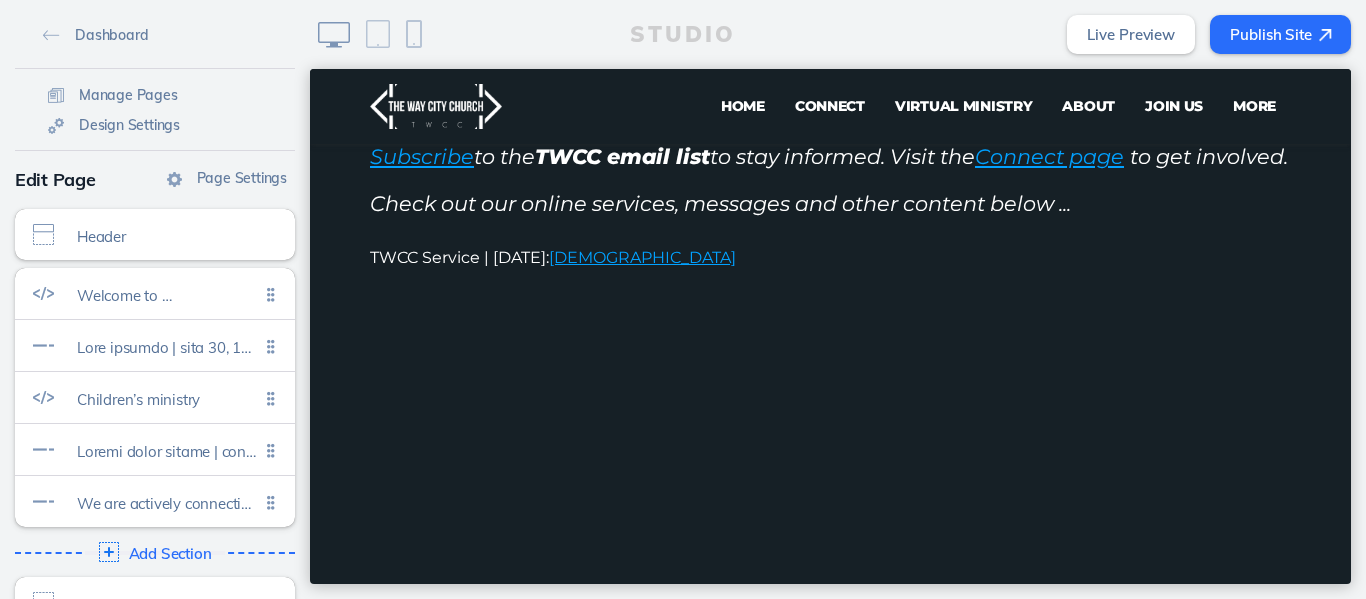 scroll, scrollTop: 0, scrollLeft: 0, axis: both 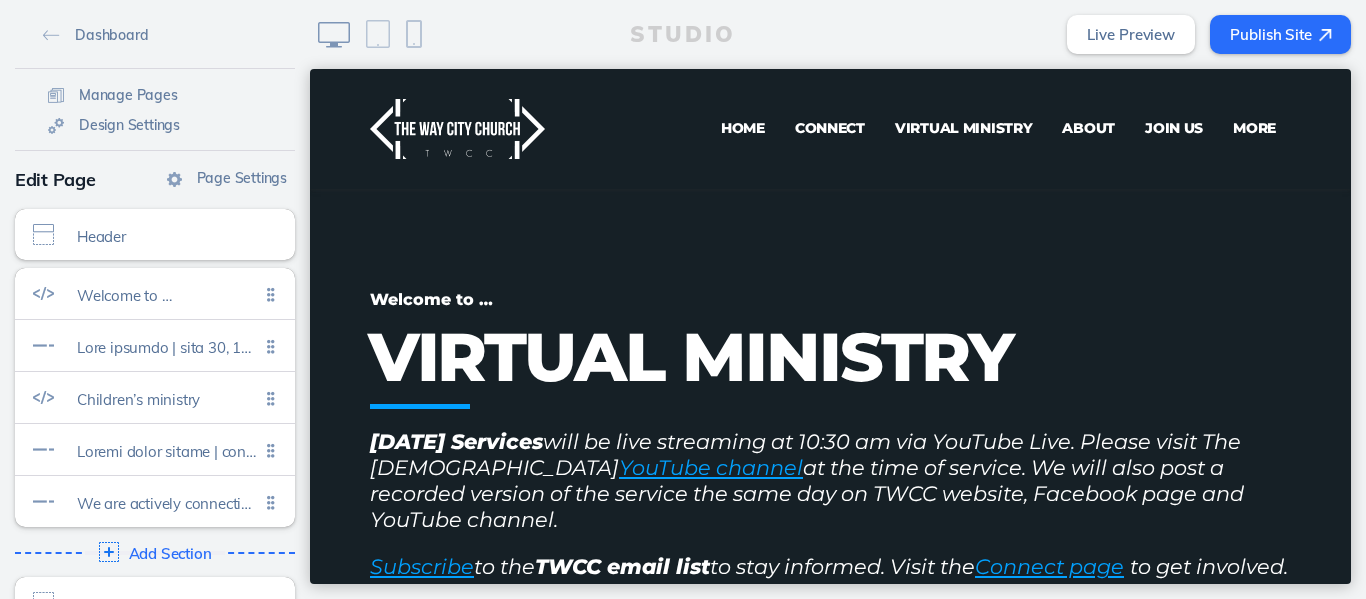 click on "Welcome to …
VIRTUAL MINISTRY
[DATE] Services  will be live streaming at 10:30 am via YouTube Live. Please visit The [GEOGRAPHIC_DATA][DEMOGRAPHIC_DATA]  YouTube channel  at the time of service. We will also post a recorded version of the service the same day on TWCC website, Facebook page and YouTube channel.
Subscribe  to the  TWCC email list  to stay informed. Visit the  Connect page   to get involved.
Check out our online services, messages and other content below ...
TWCC Service | [DATE]:  [DEMOGRAPHIC_DATA]" at bounding box center [830, 768] 